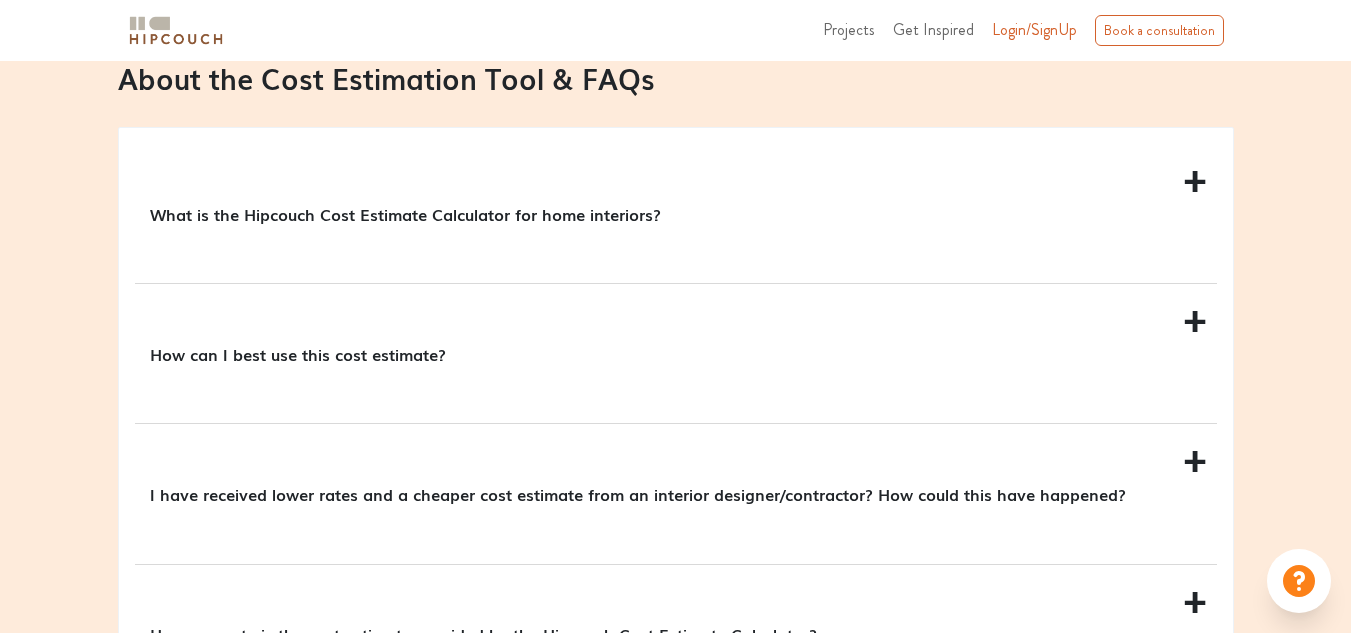 scroll, scrollTop: 1833, scrollLeft: 0, axis: vertical 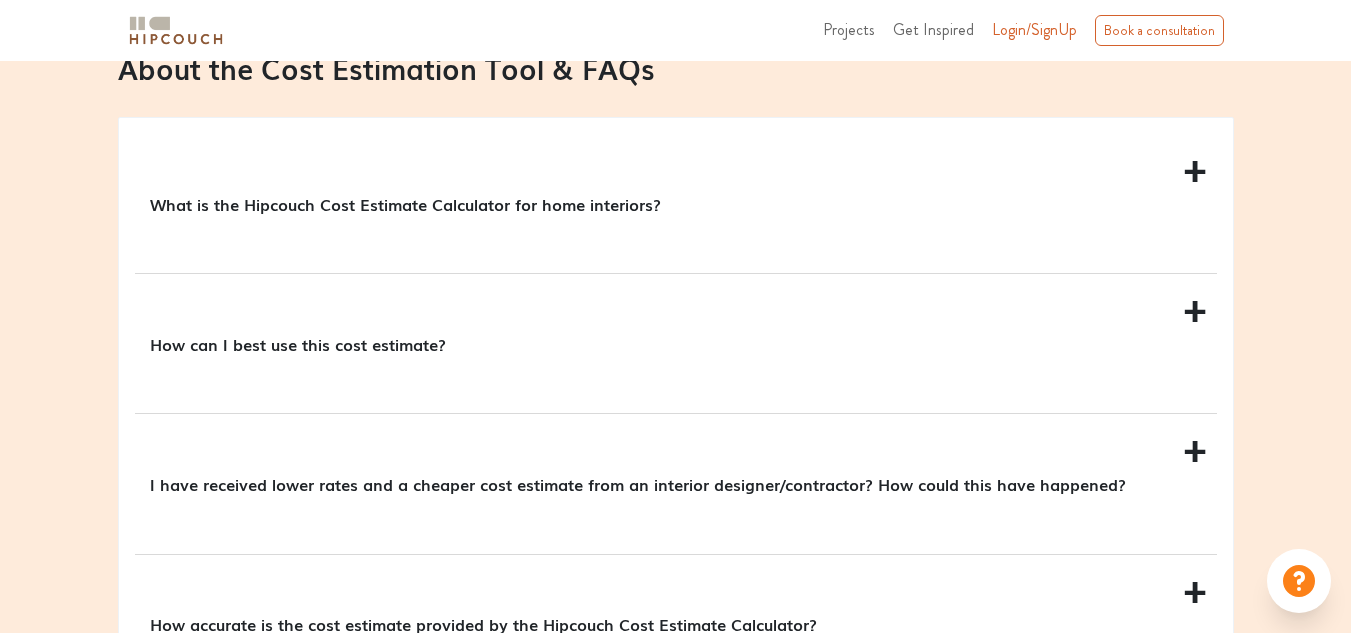 click on "What is the Hipcouch Cost Estimate Calculator for home interiors?" at bounding box center (672, 204) 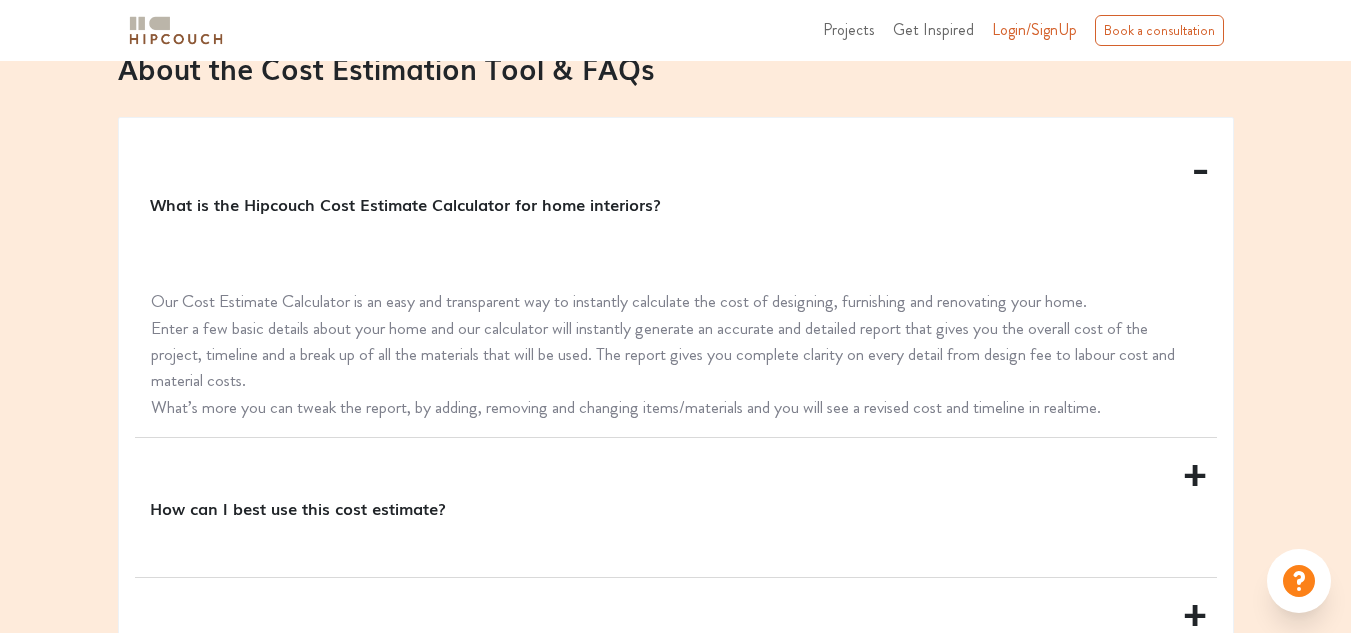 click on "How can I best use this cost estimate?" at bounding box center [676, 507] 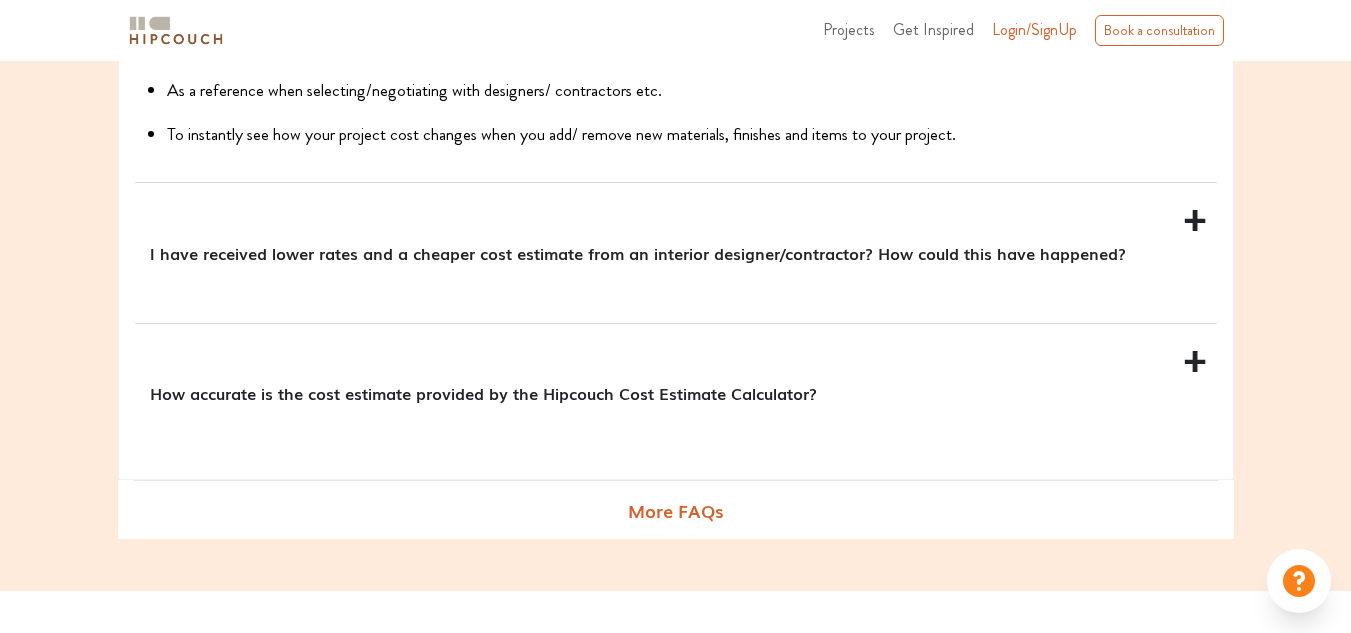 scroll, scrollTop: 2250, scrollLeft: 0, axis: vertical 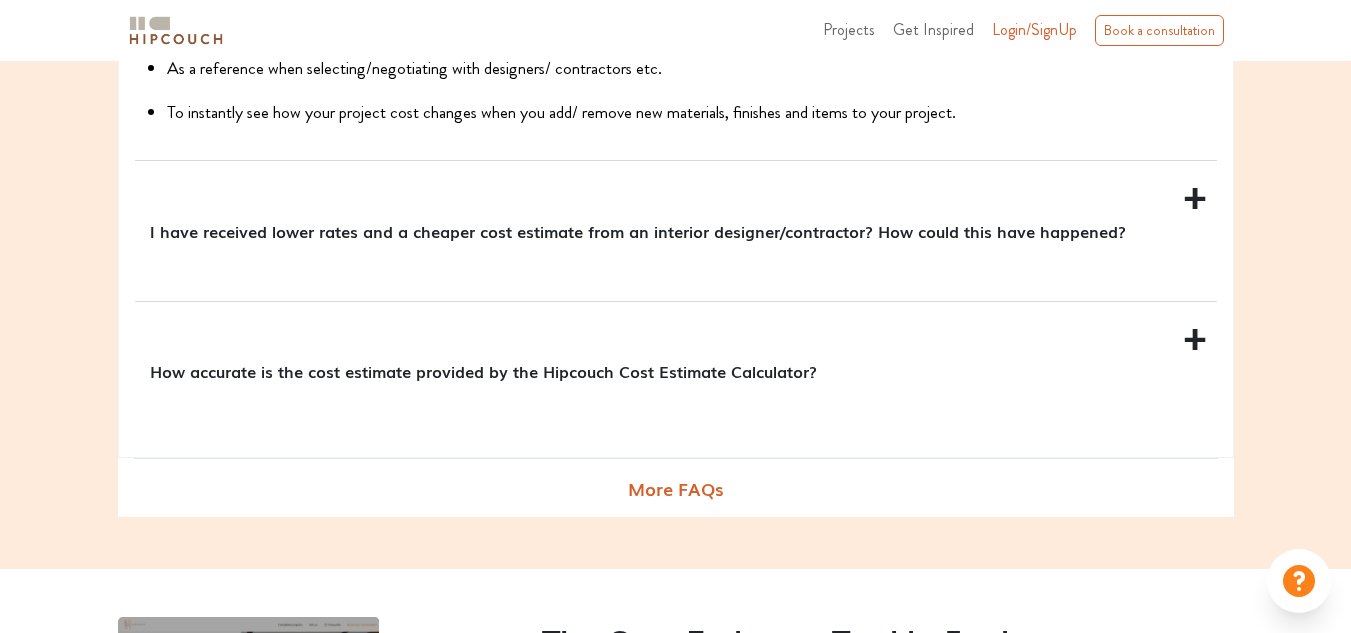 click on "How accurate is the cost estimate provided by the Hipcouch Cost Estimate Calculator?" at bounding box center [672, 371] 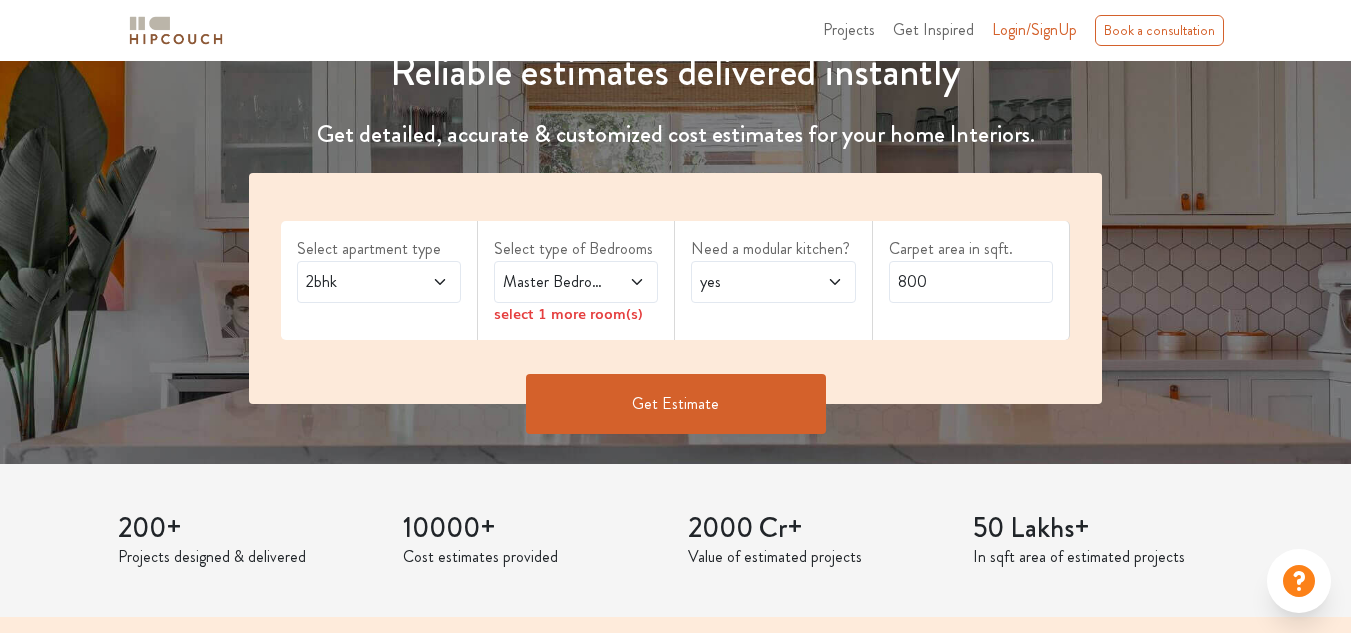 scroll, scrollTop: 248, scrollLeft: 0, axis: vertical 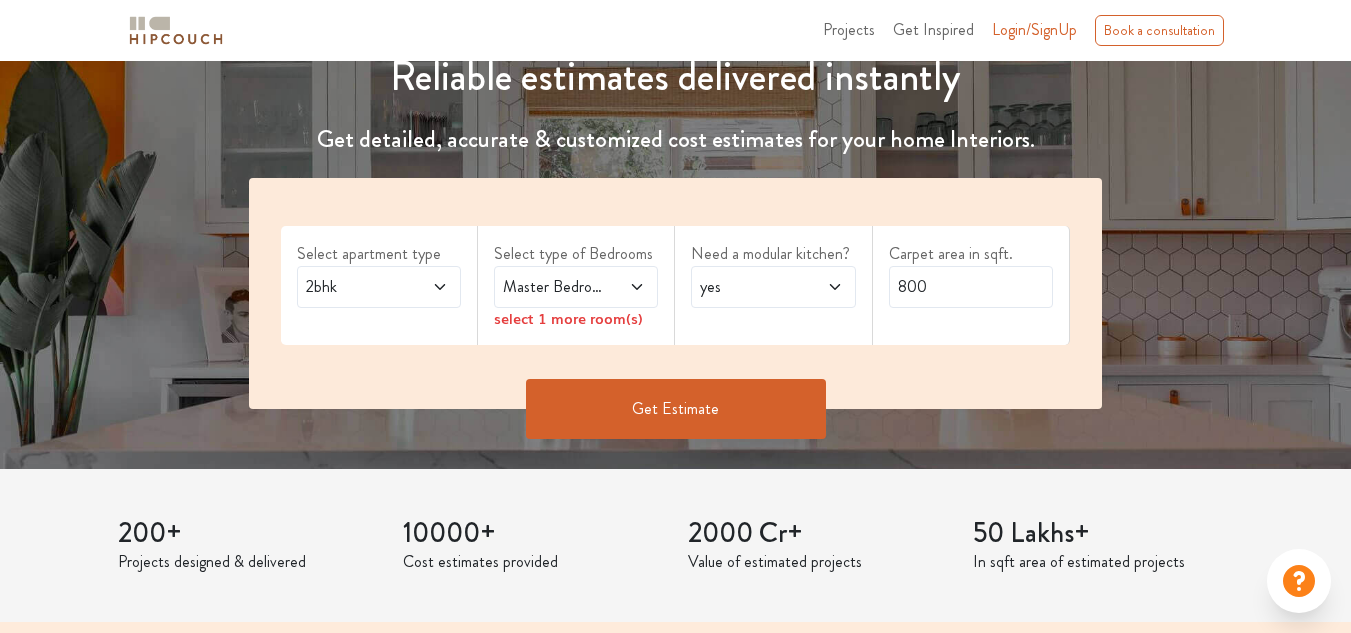 click on "2bhk" at bounding box center (357, 287) 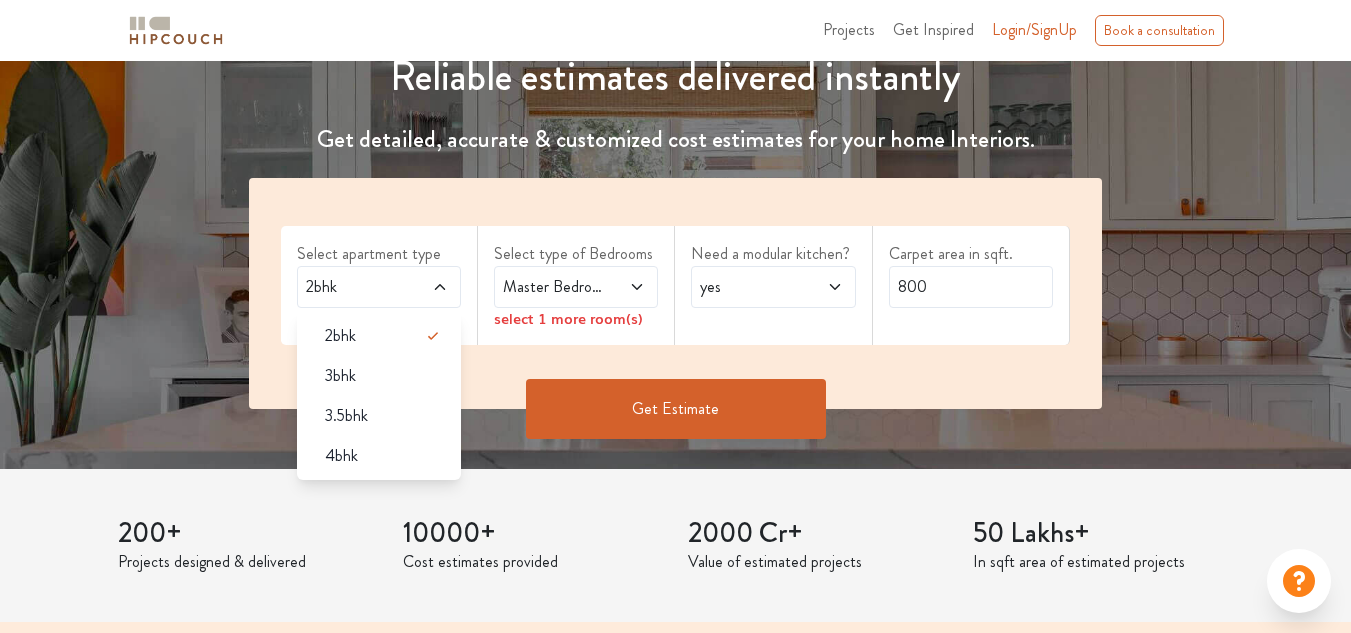 click on "2bhk" at bounding box center [357, 287] 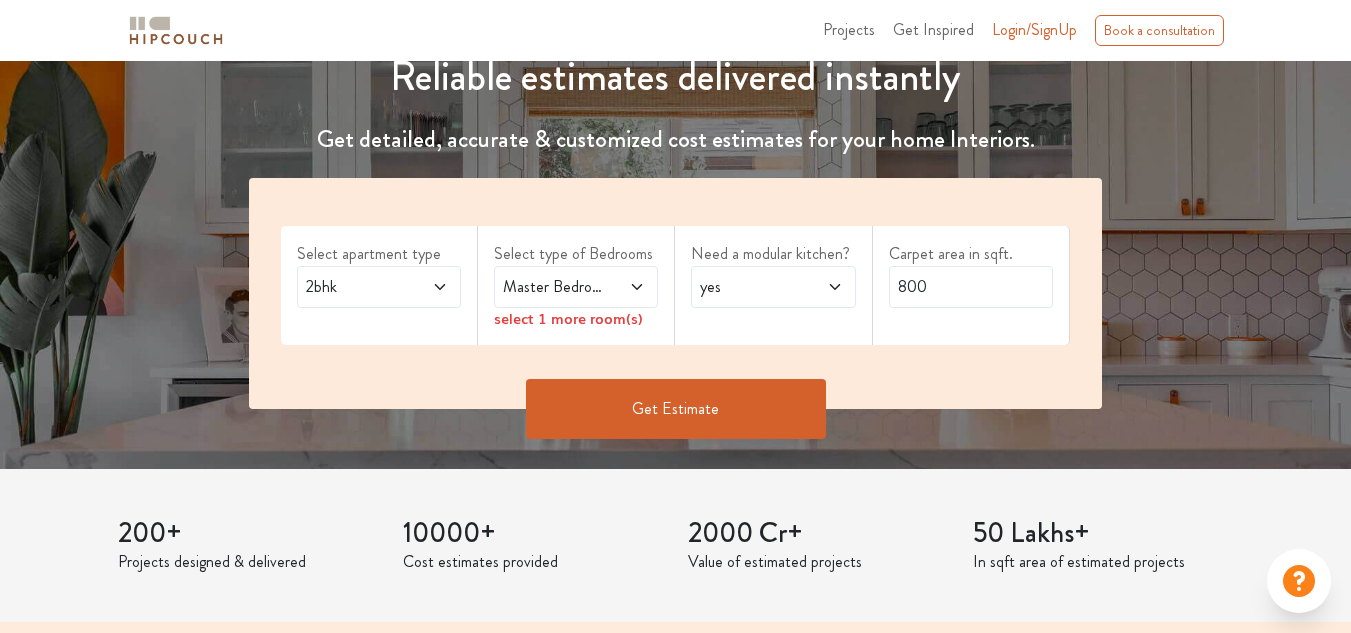 click on "2bhk" at bounding box center (357, 287) 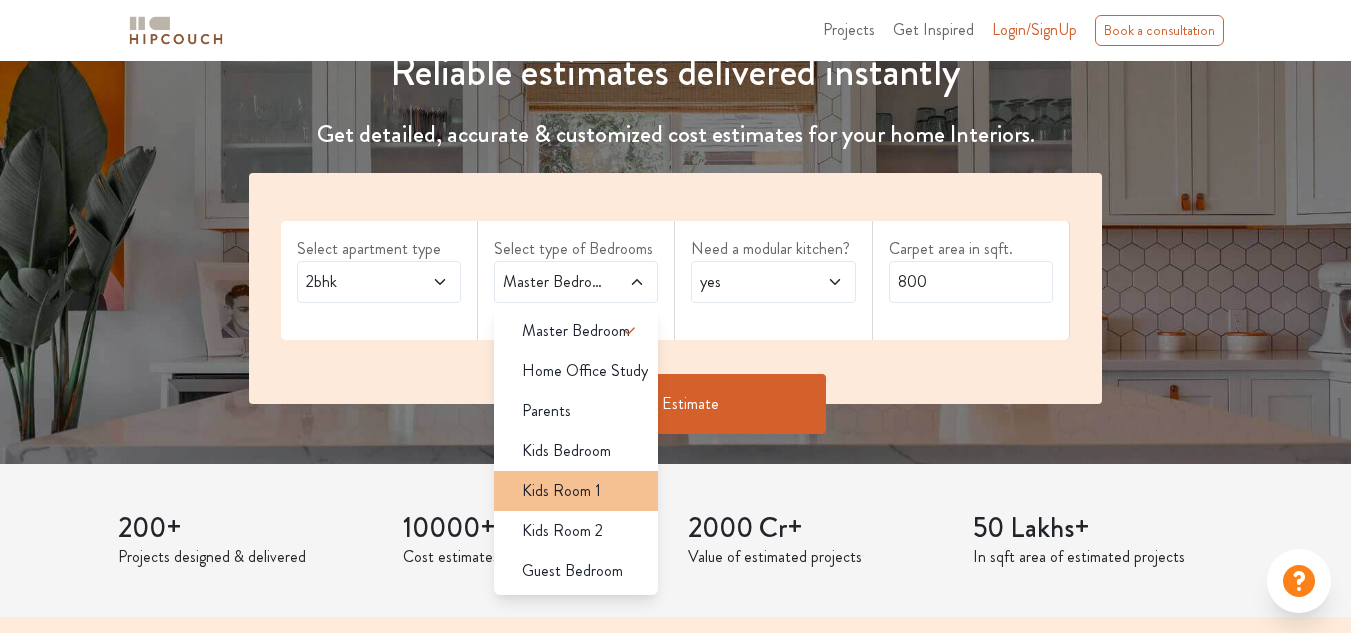 scroll, scrollTop: 248, scrollLeft: 0, axis: vertical 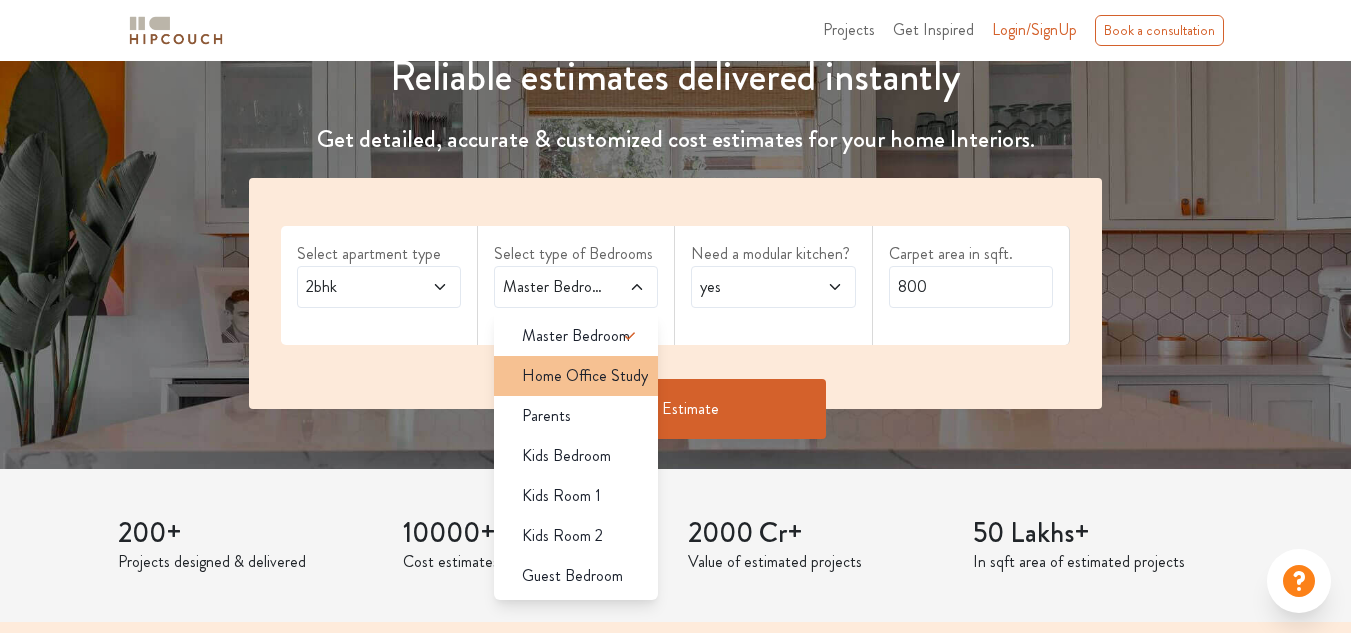 click on "Home Office Study" at bounding box center [585, 376] 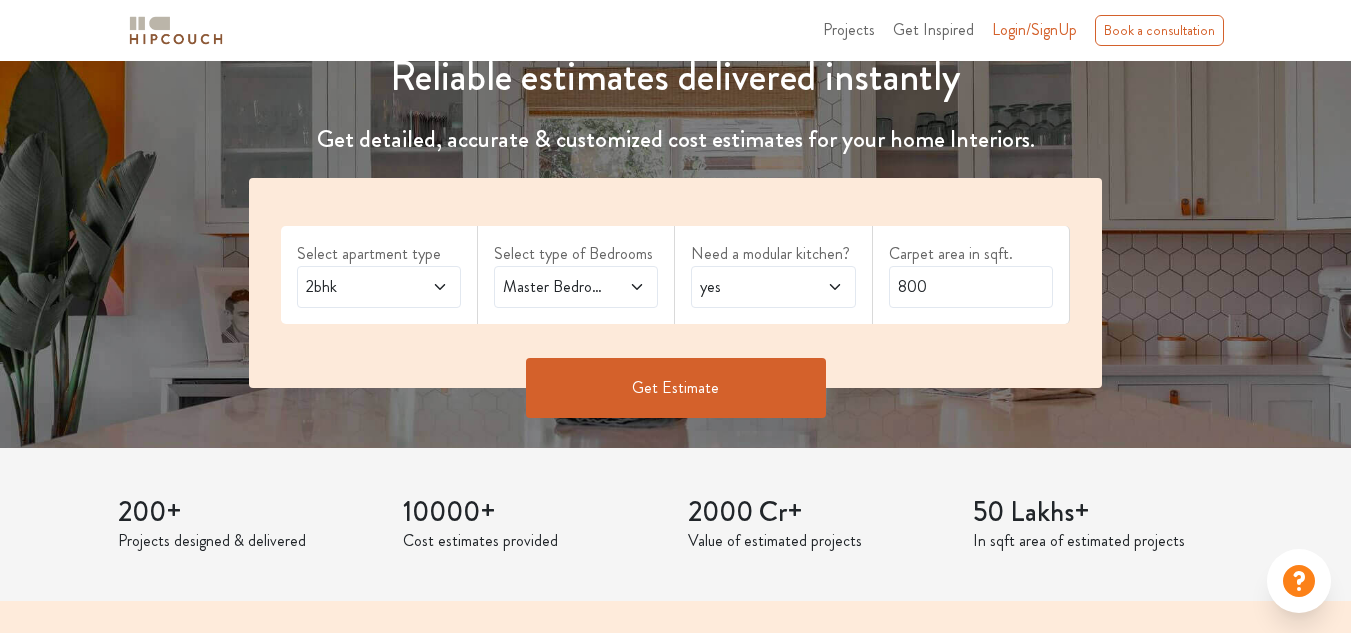 click on "Master Bedroom,Home Office Study" at bounding box center (554, 287) 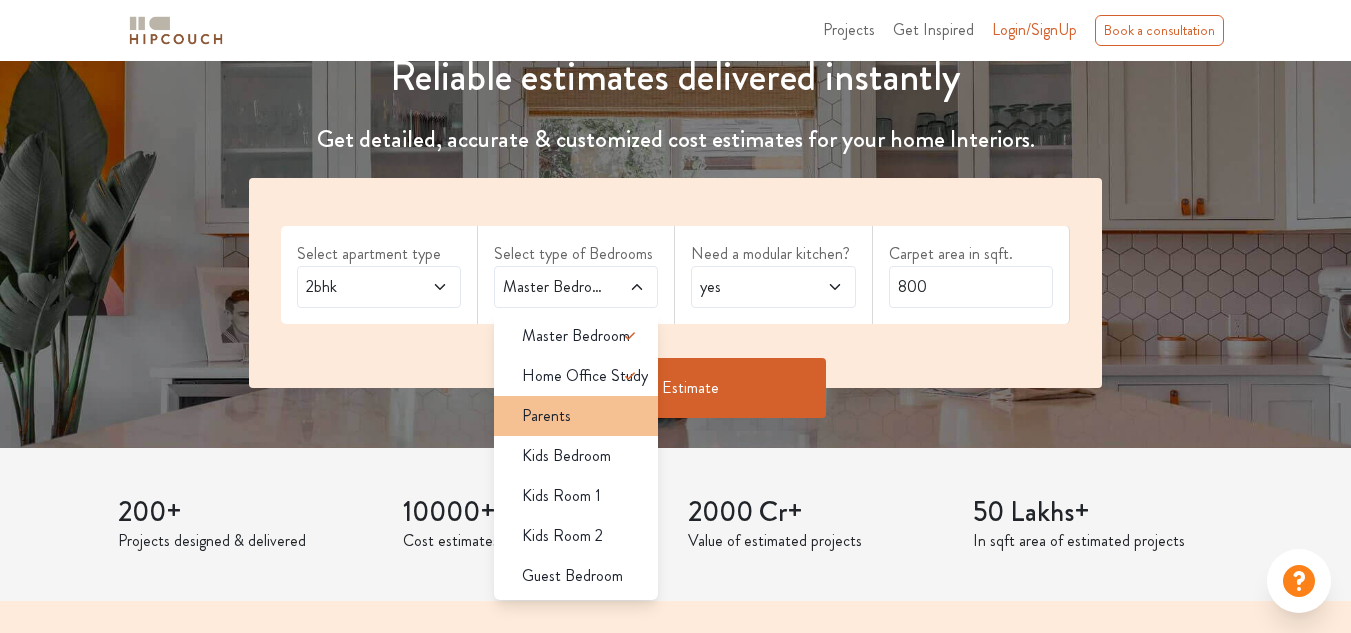 click on "Parents" at bounding box center (582, 416) 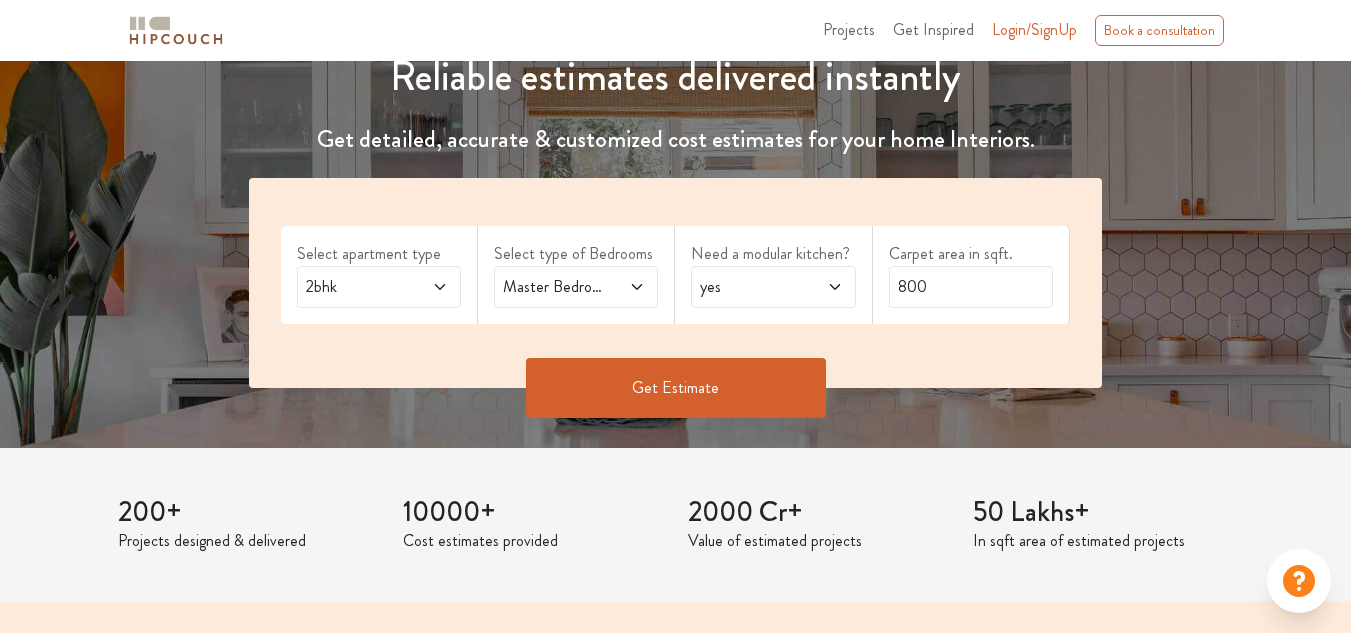 click on "Master Bedroom,Parents" at bounding box center (554, 287) 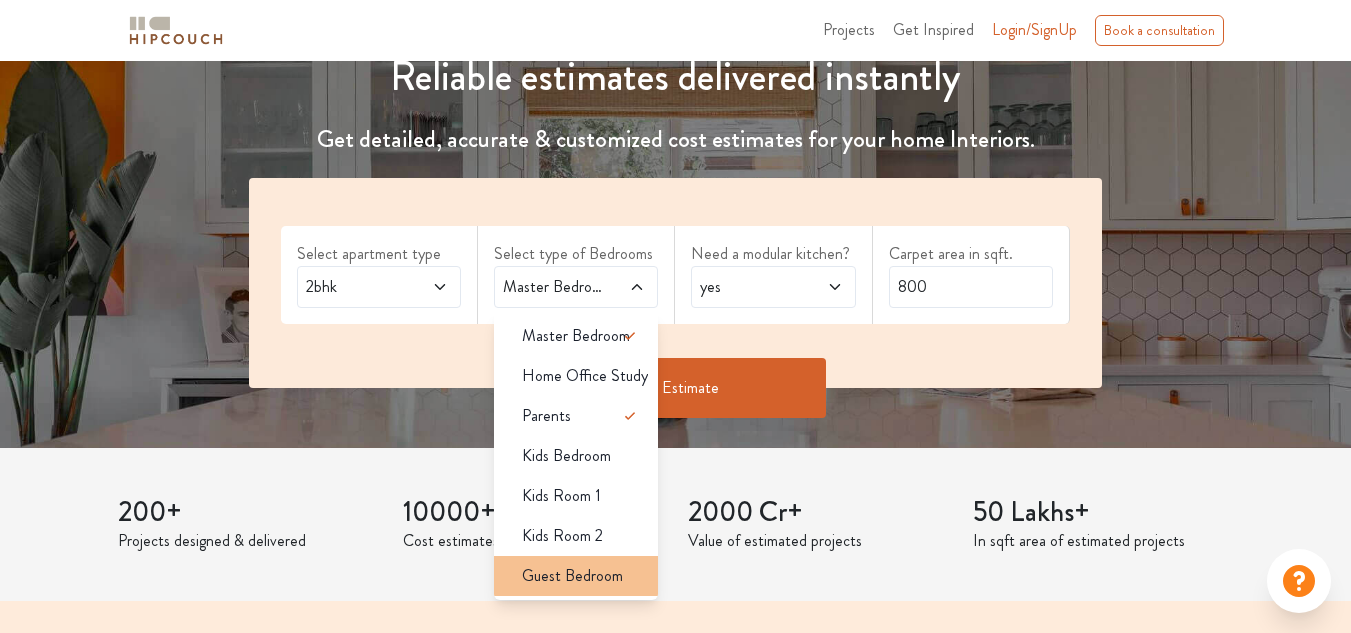 click on "Guest Bedroom" at bounding box center (572, 576) 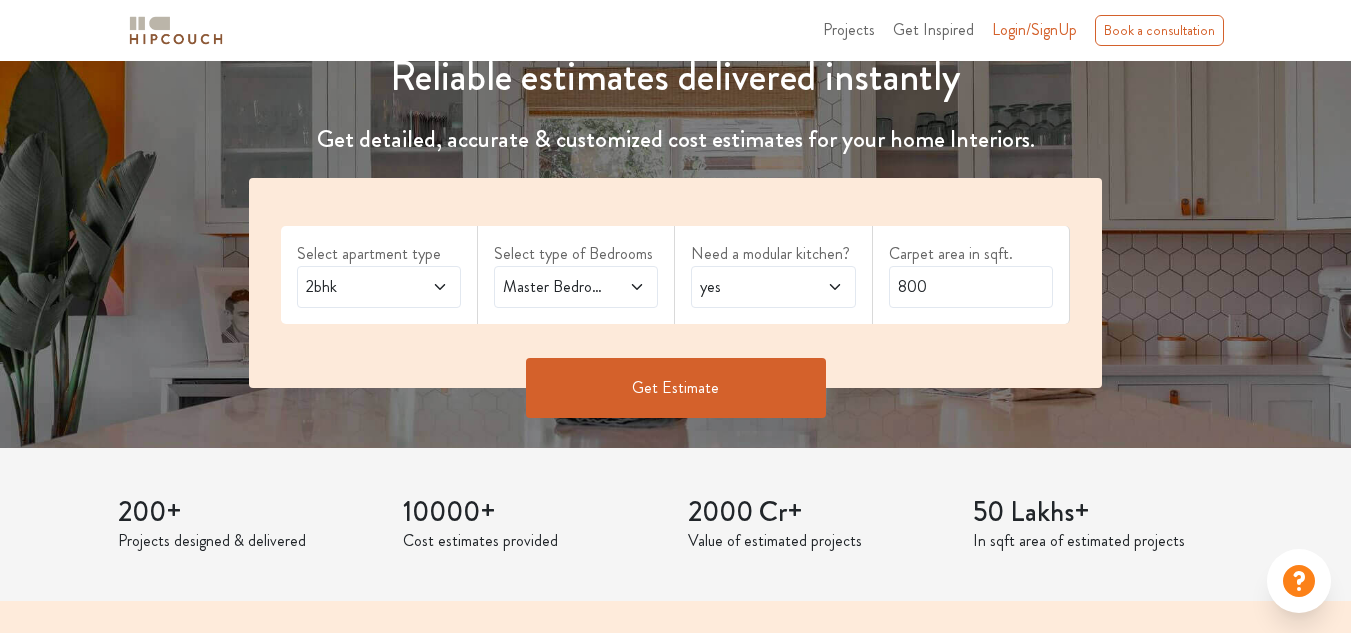 click on "Master Bedroom,Guest Bedroom" at bounding box center (554, 287) 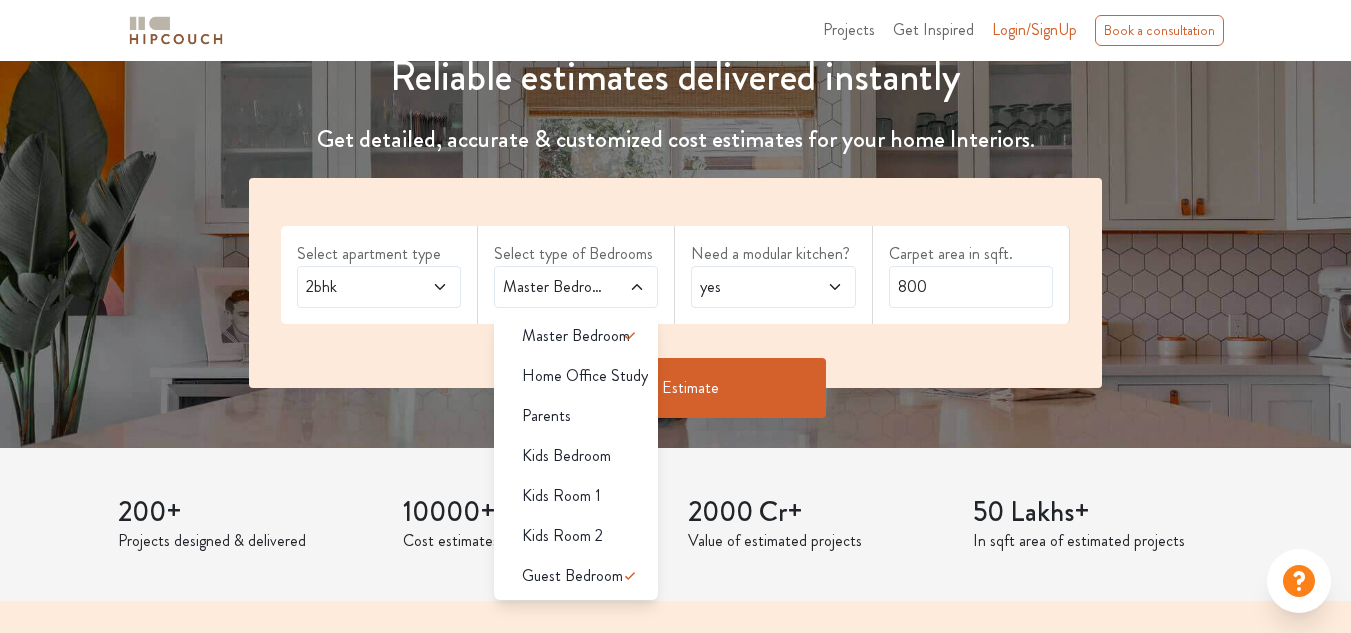 click on "Select apartment type 2bhk Select type of Bedrooms Master Bedroom,Guest Bedroom Master Bedroom Home Office Study Parents Kids Bedroom Kids Room 1 Kids Room 2 Guest Bedroom Need a modular kitchen? yes Carpet area in sqft. 800" at bounding box center [675, 283] 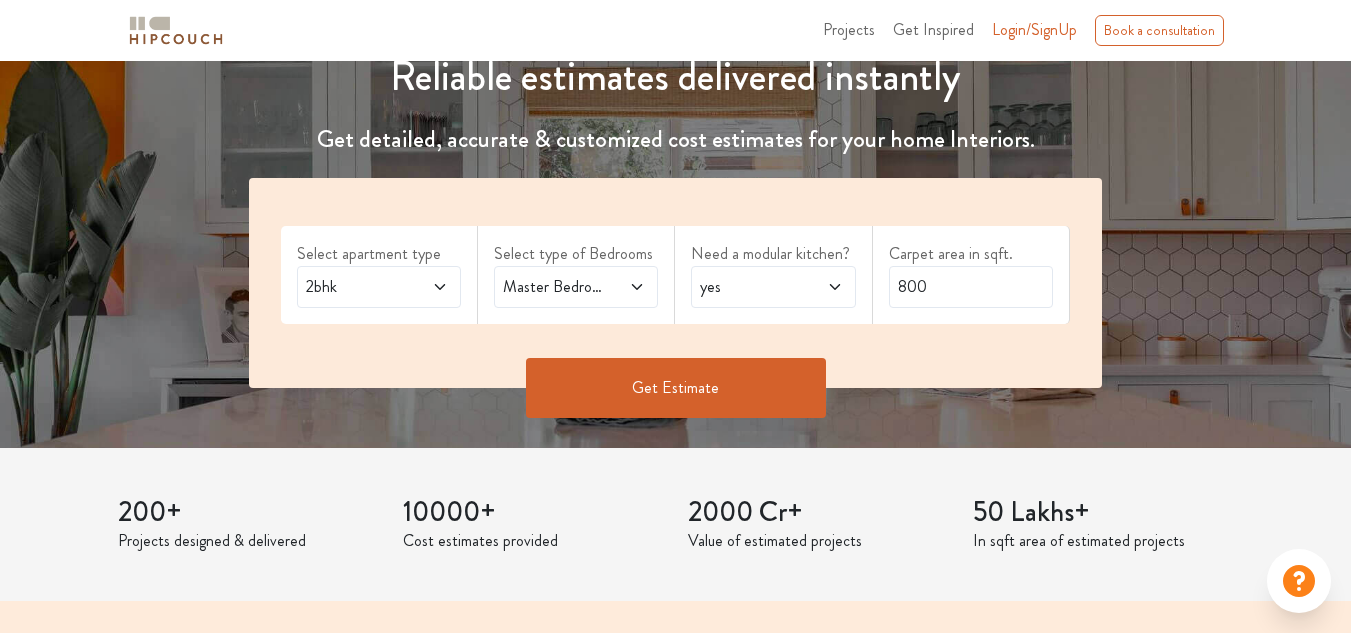 click on "yes" at bounding box center (751, 287) 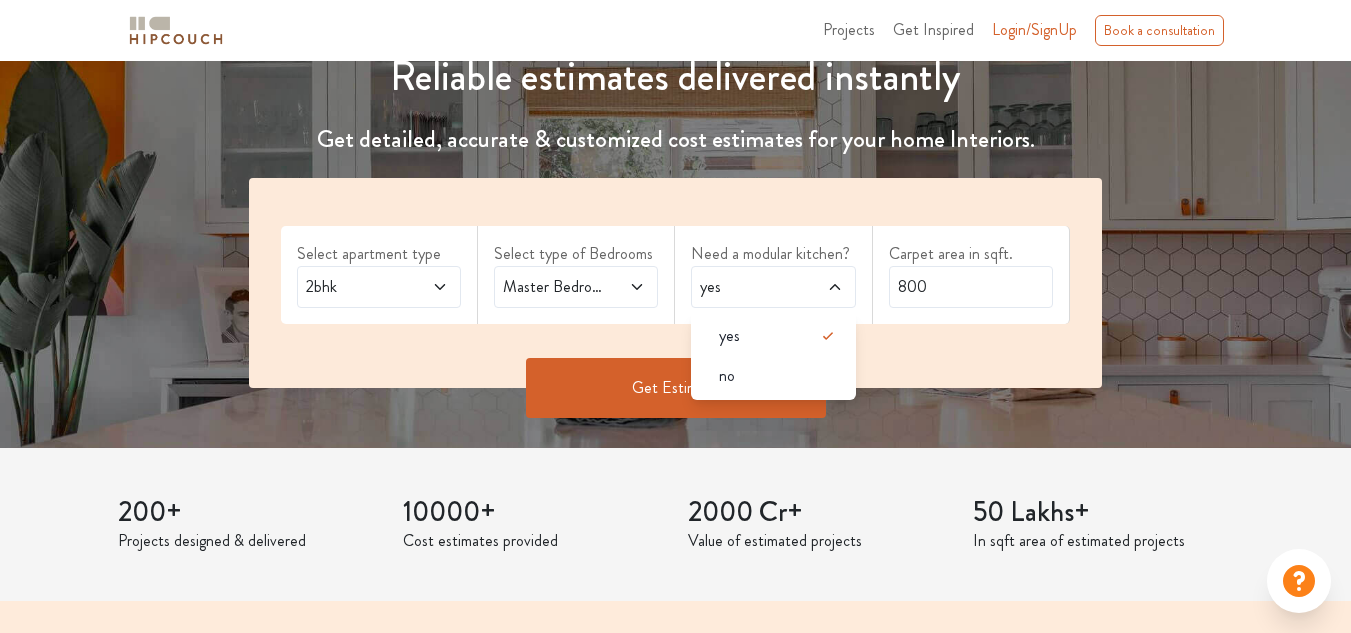click on "yes" at bounding box center [751, 287] 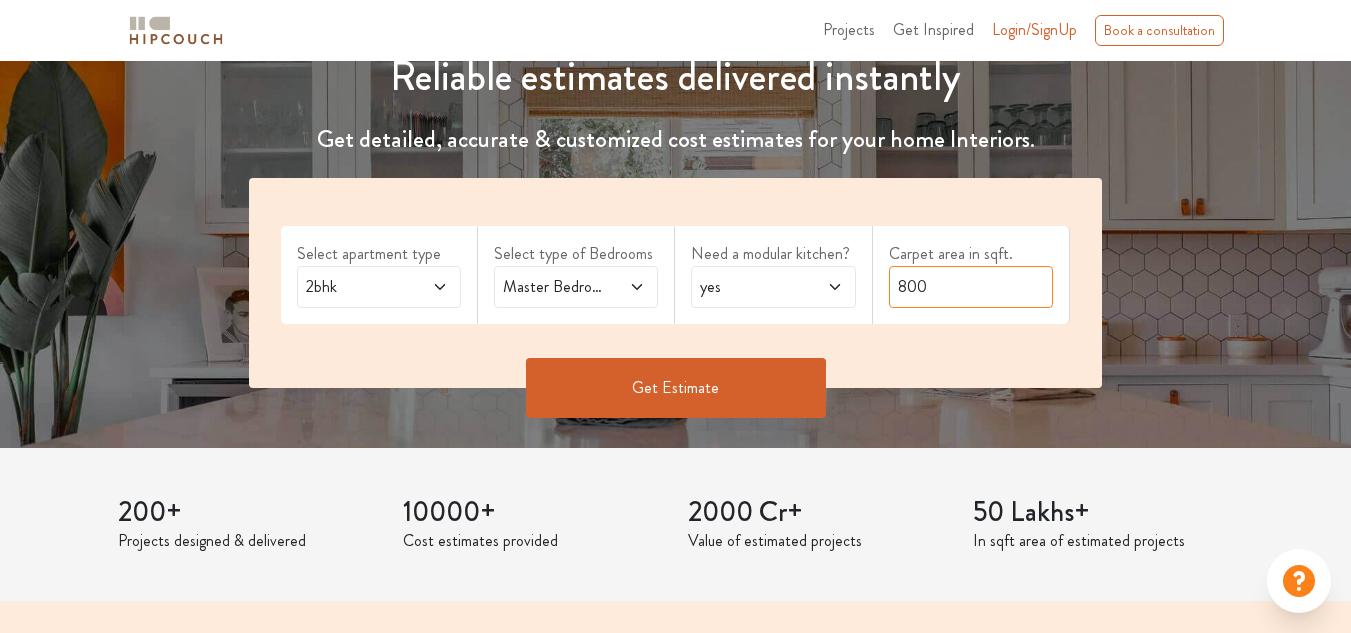 click on "800" at bounding box center [971, 287] 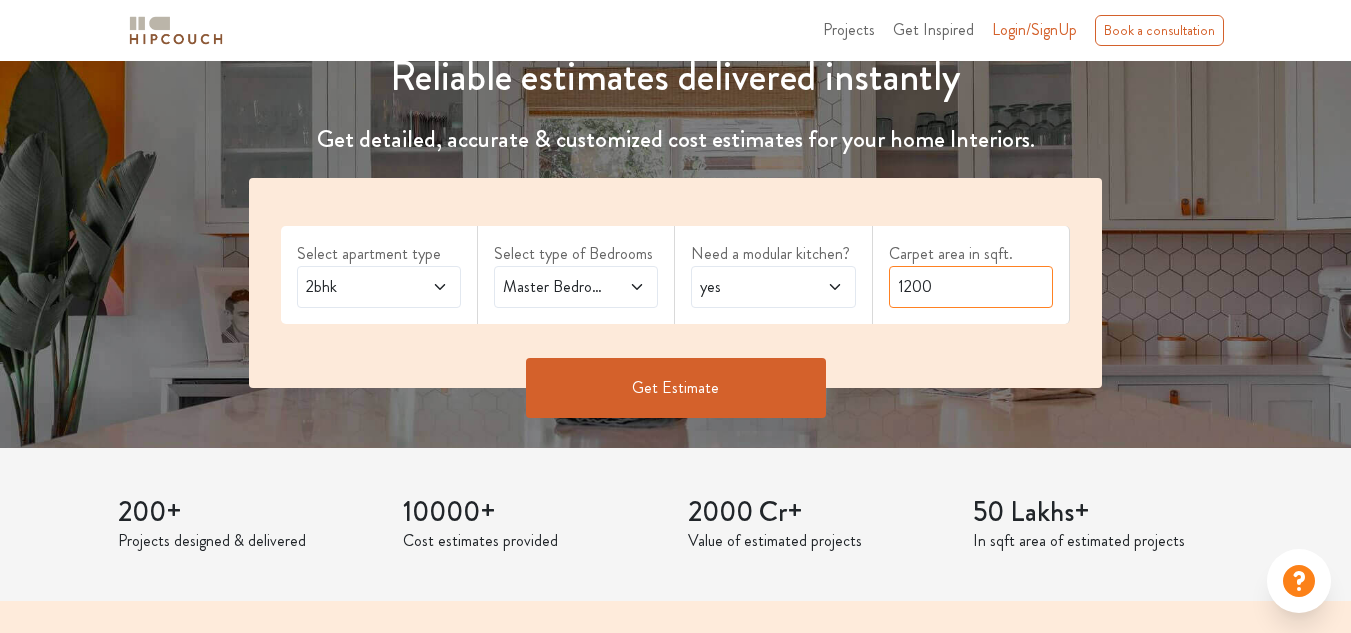 type on "1200" 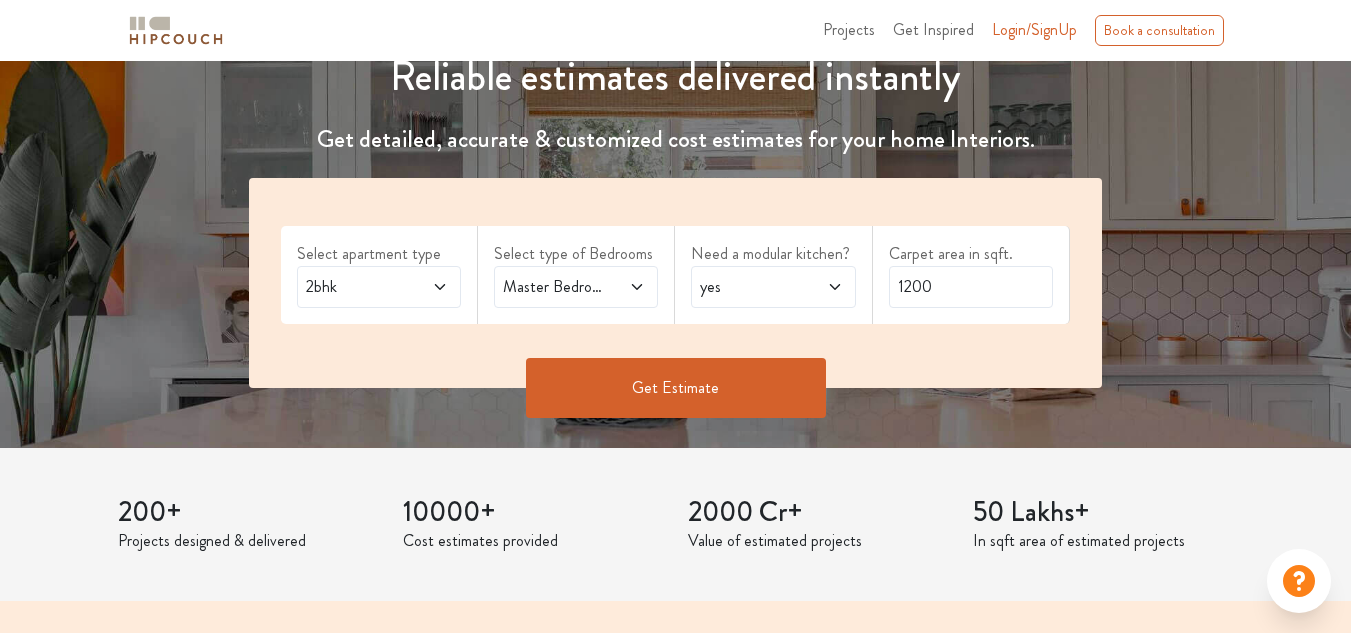 click on "Get Estimate" at bounding box center [676, 388] 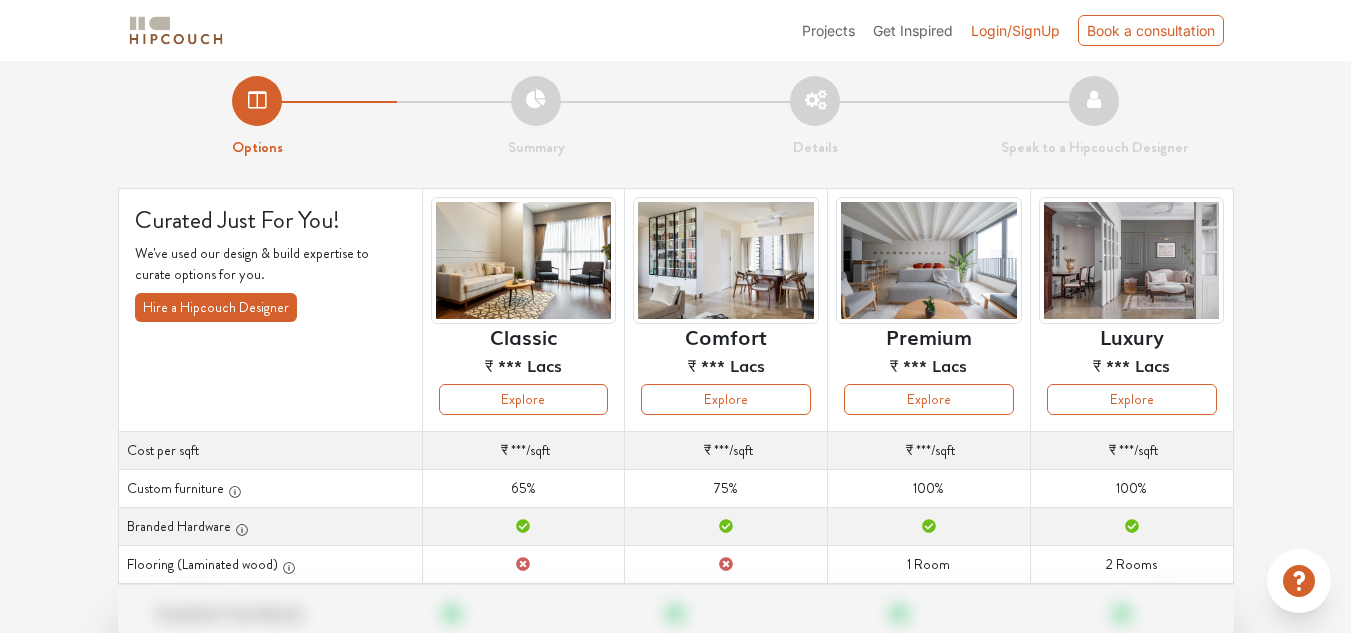 scroll, scrollTop: 0, scrollLeft: 0, axis: both 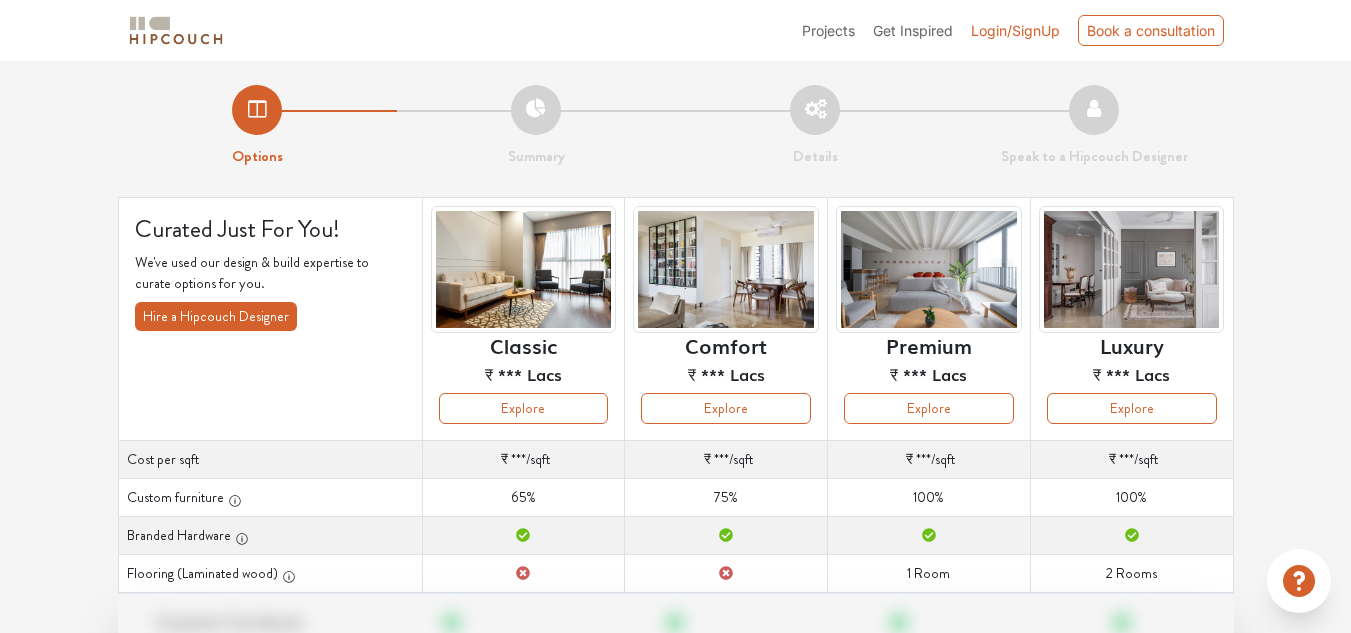 click on "Login/SignUp" at bounding box center (1015, 30) 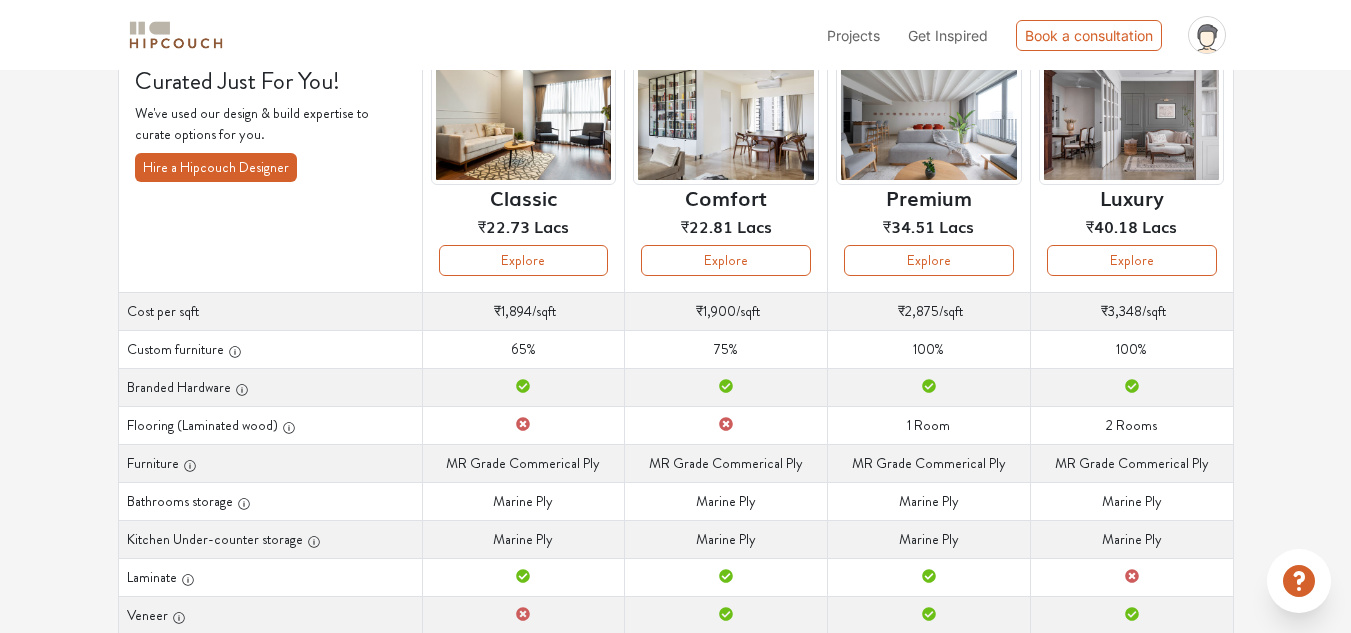 scroll, scrollTop: 95, scrollLeft: 0, axis: vertical 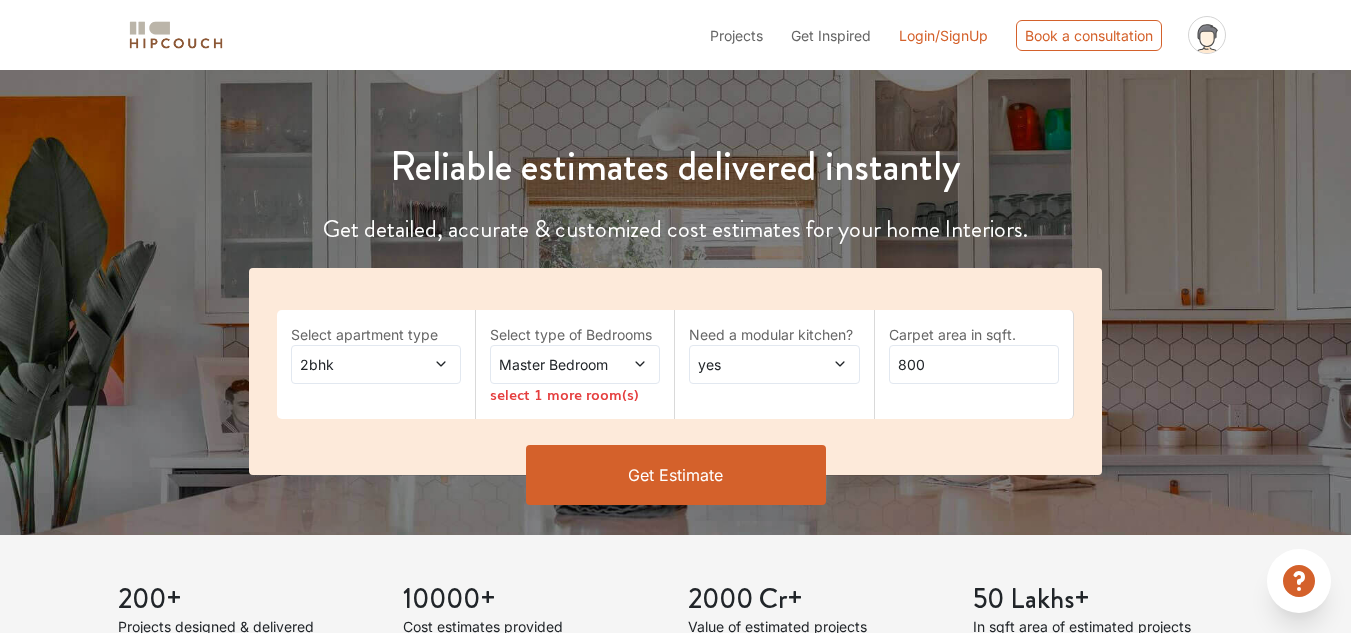click at bounding box center [629, 364] 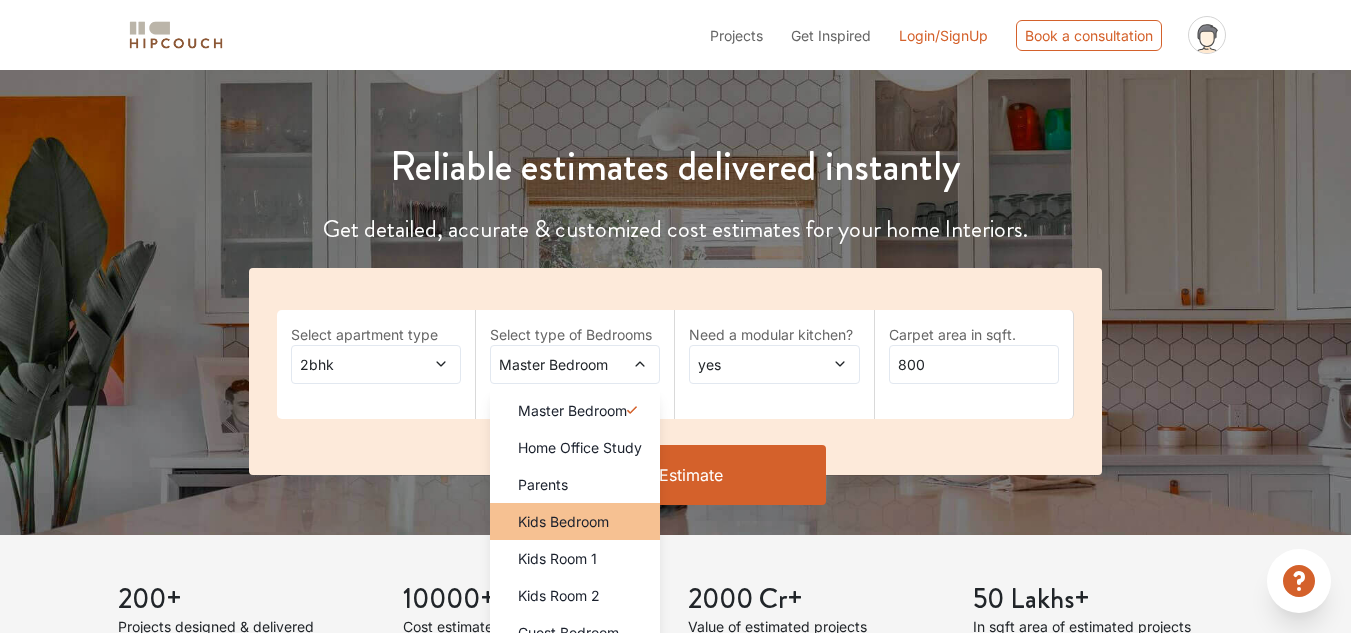click on "Kids Bedroom" at bounding box center (581, 521) 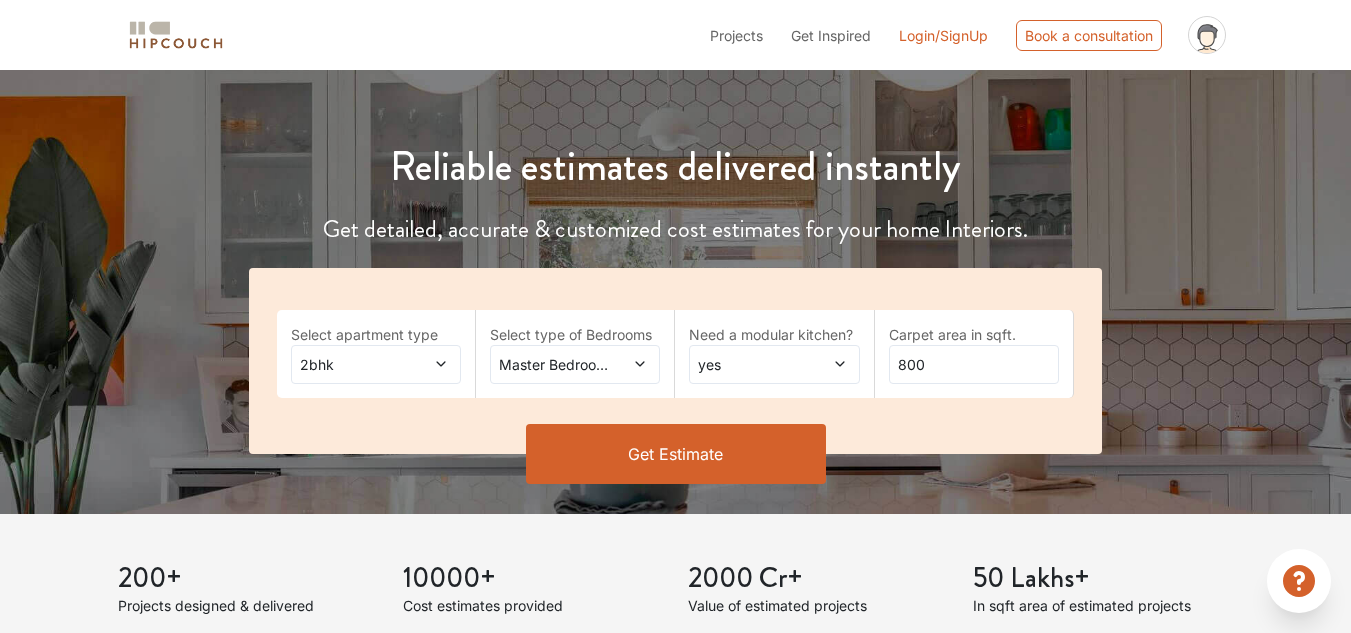 click on "Get Estimate" at bounding box center (676, 454) 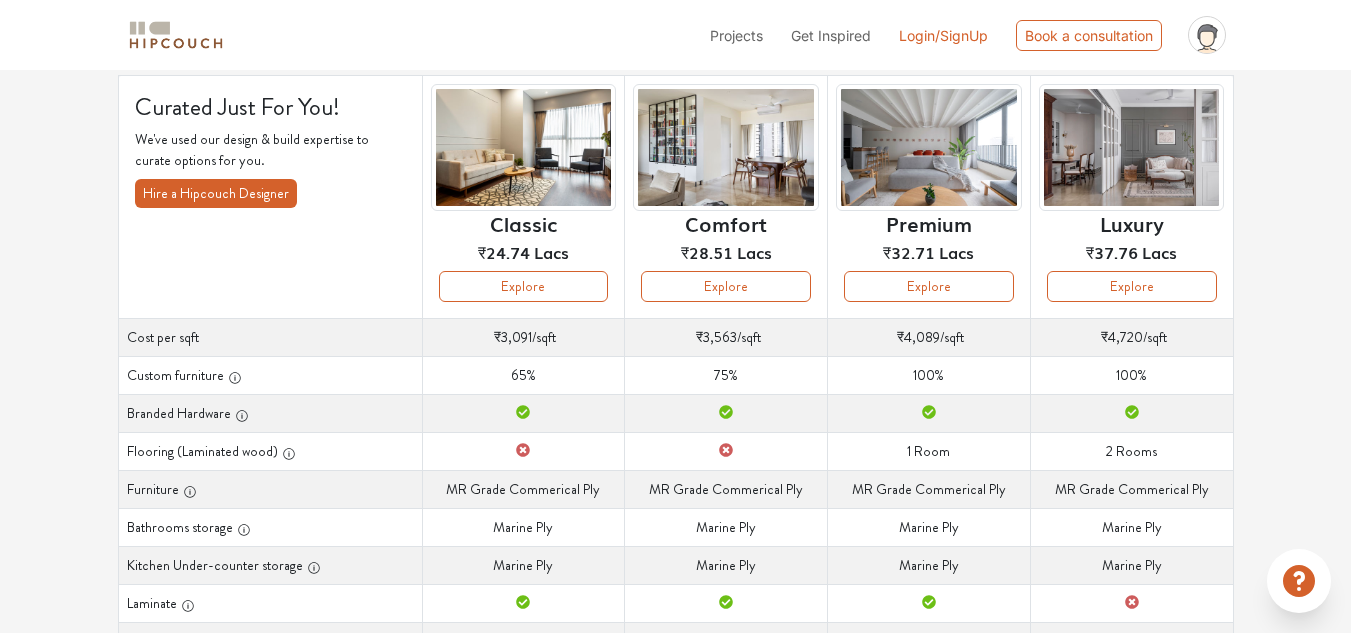 scroll, scrollTop: 167, scrollLeft: 0, axis: vertical 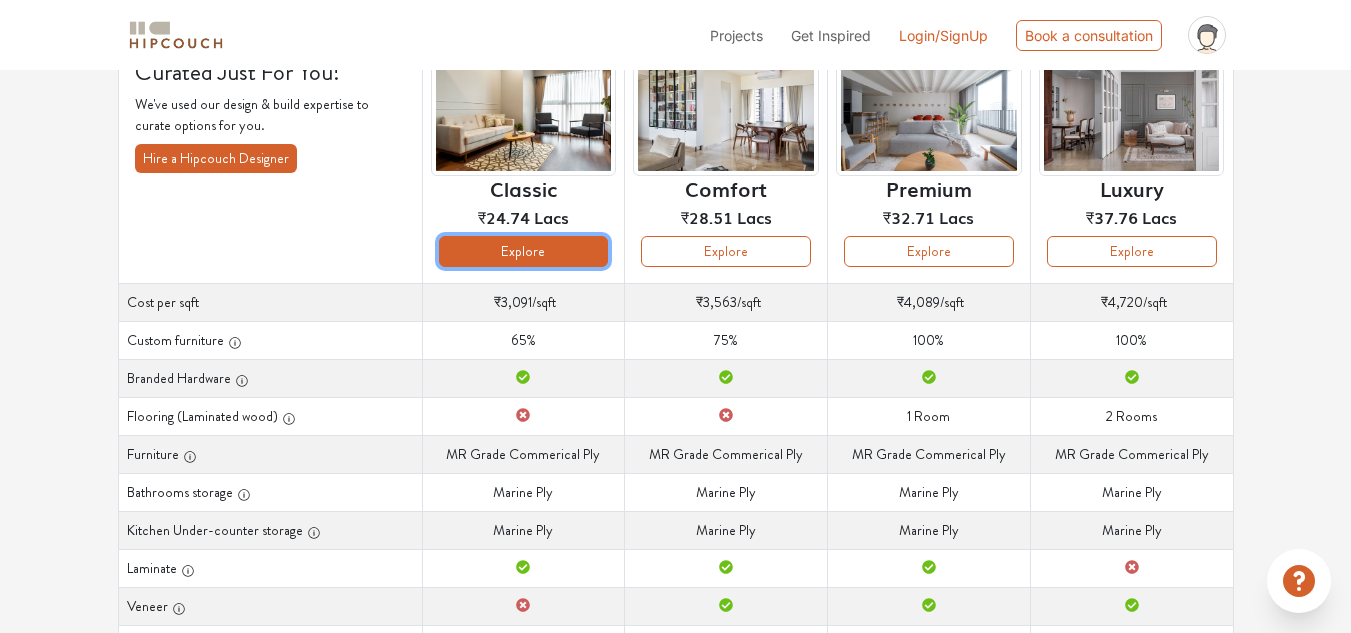click on "Explore" at bounding box center [524, 251] 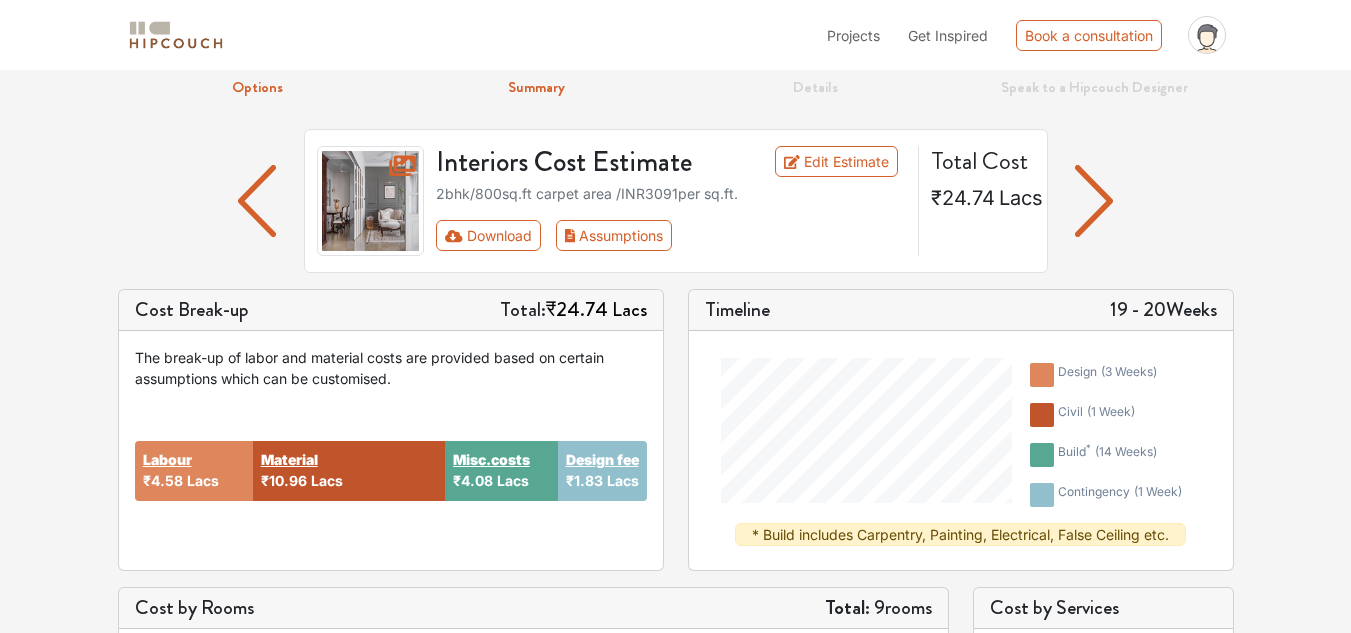 scroll, scrollTop: 83, scrollLeft: 0, axis: vertical 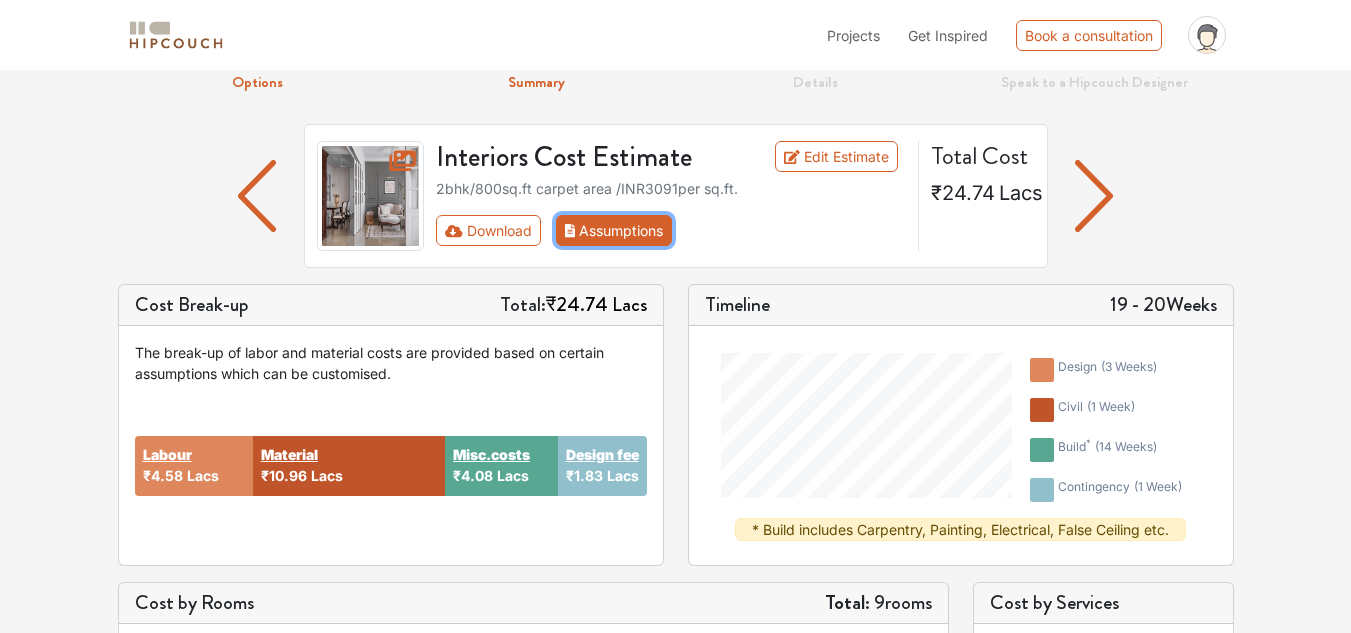 click on "Assumptions" at bounding box center (614, 230) 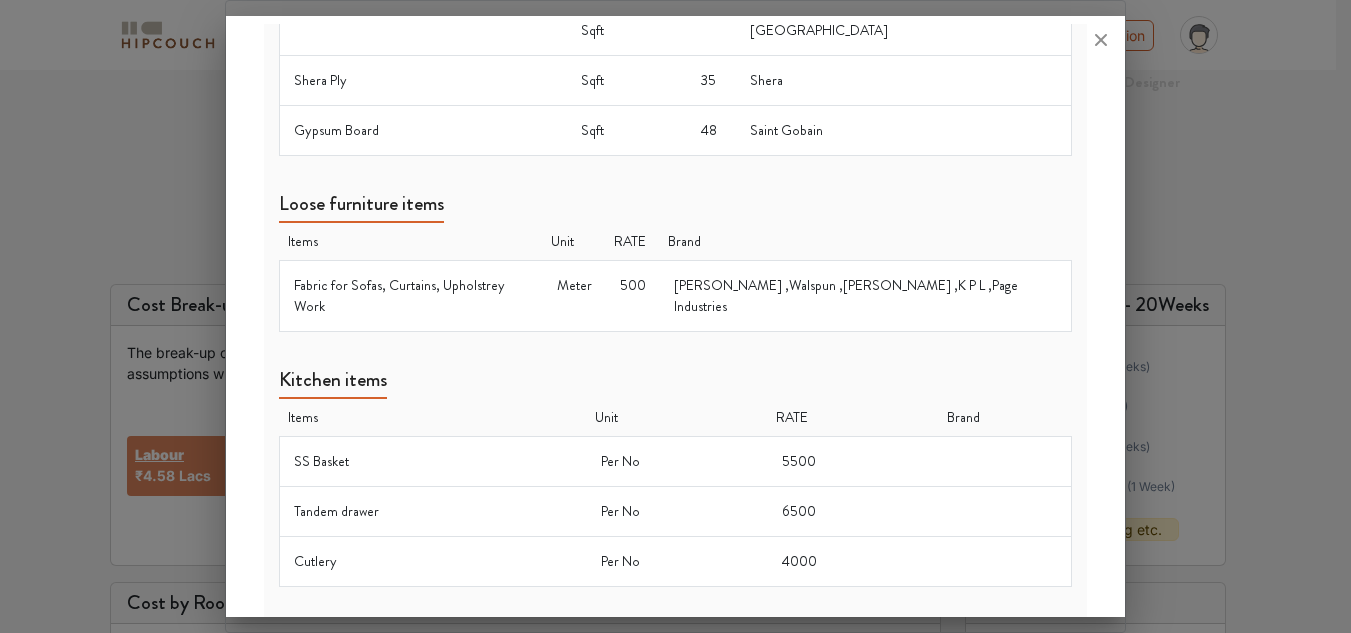 scroll, scrollTop: 1384, scrollLeft: 0, axis: vertical 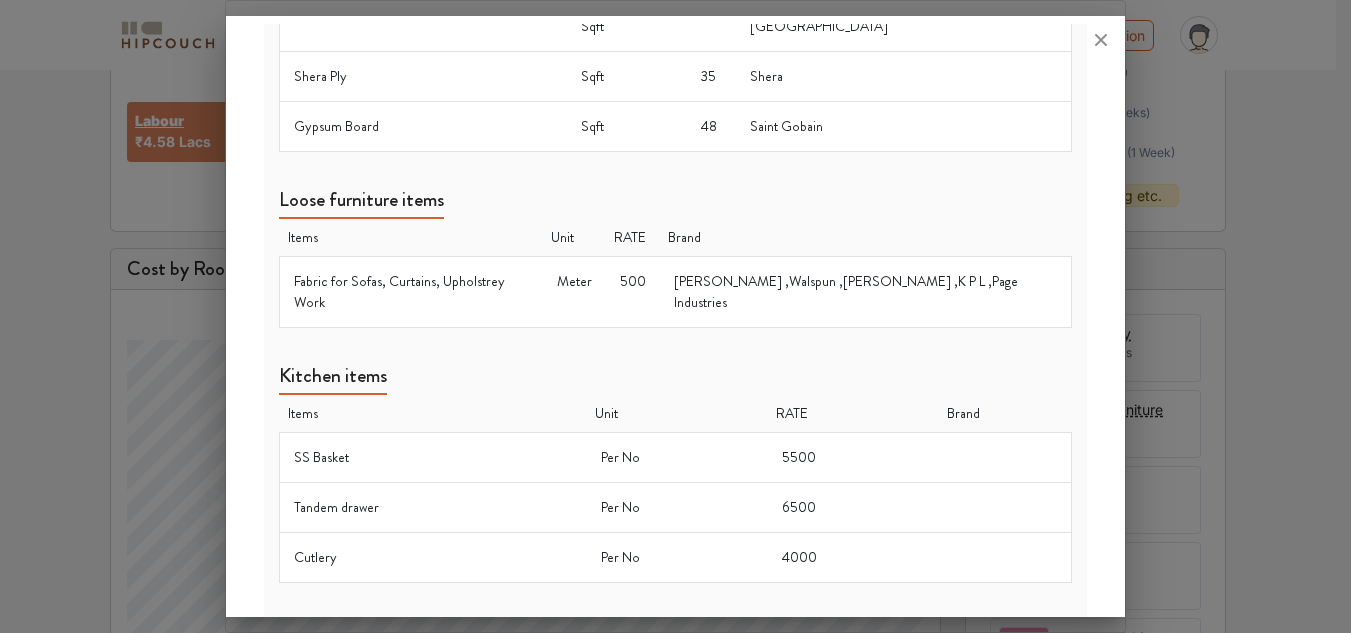 click at bounding box center [675, 316] 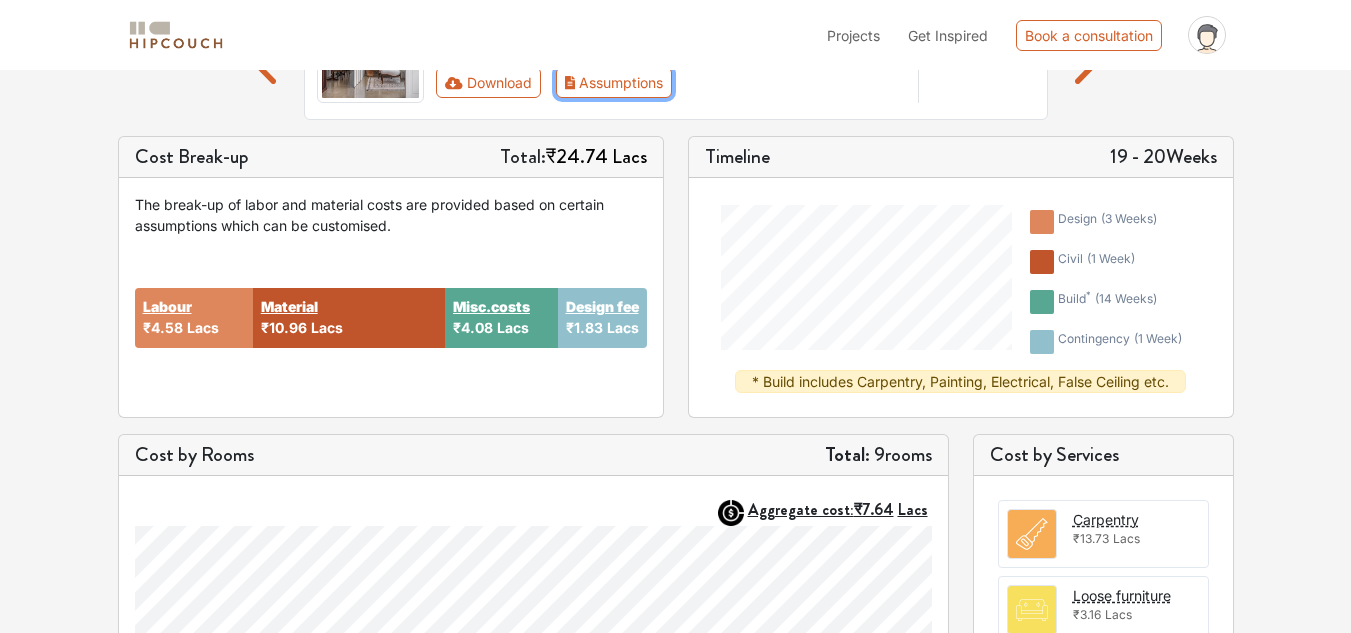scroll, scrollTop: 266, scrollLeft: 0, axis: vertical 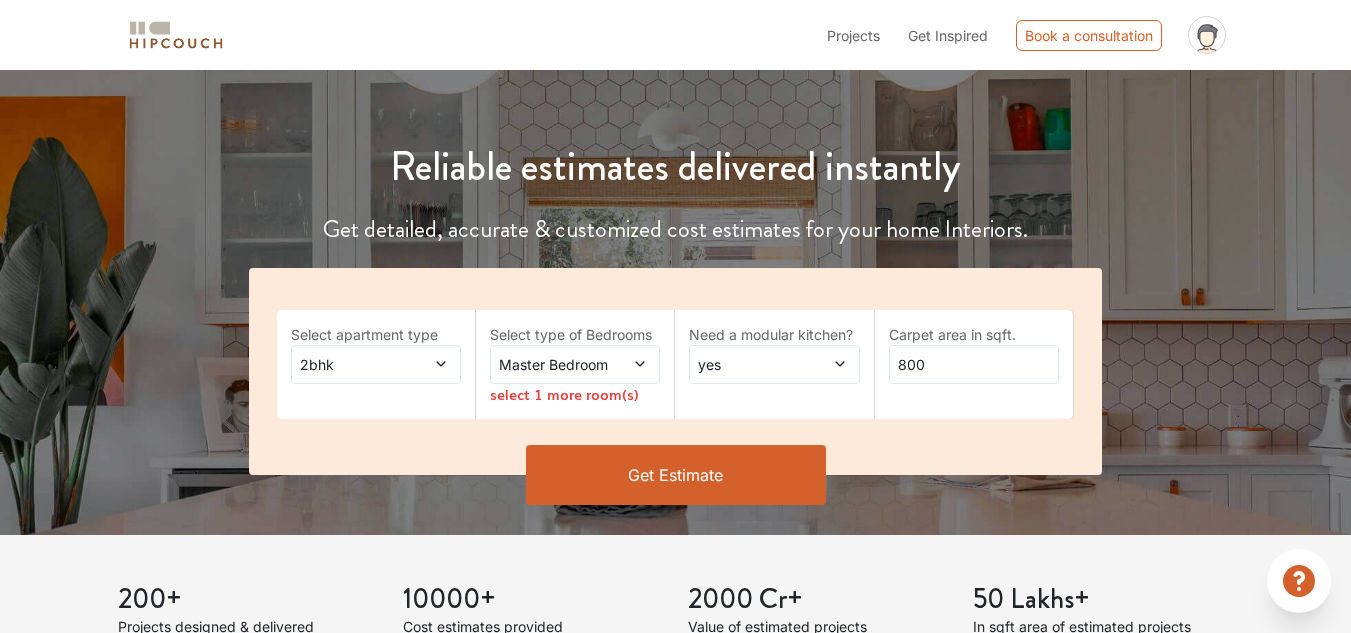 click 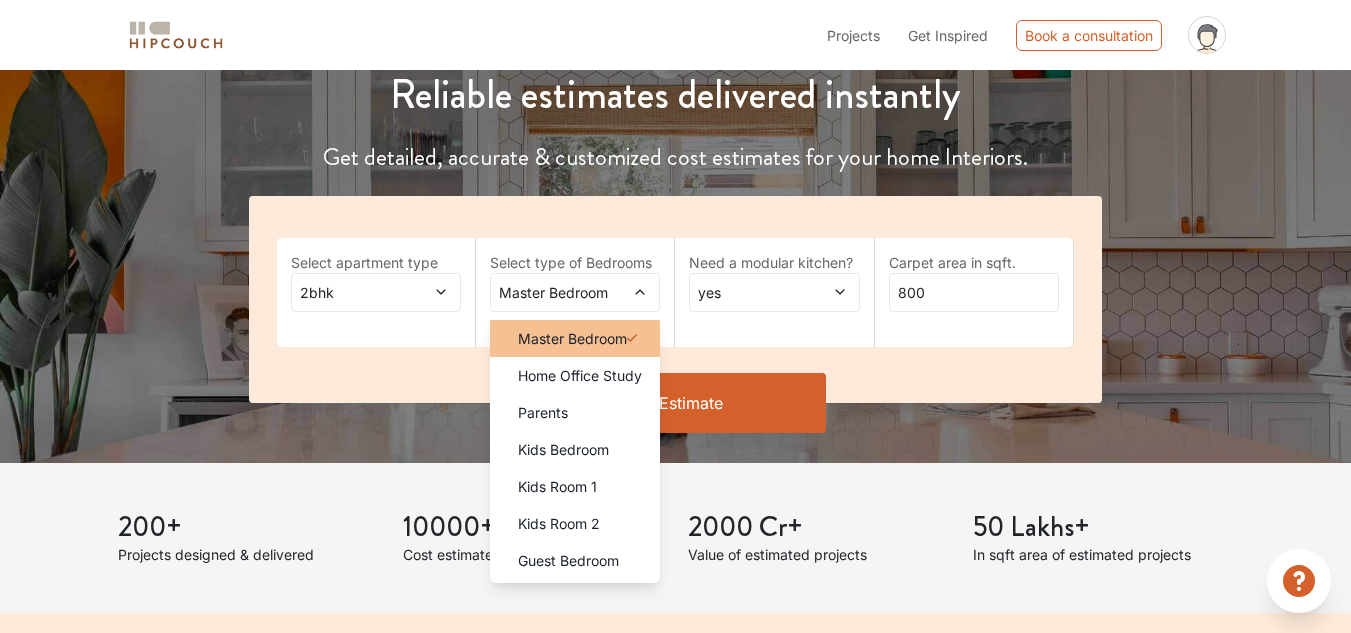 scroll, scrollTop: 250, scrollLeft: 0, axis: vertical 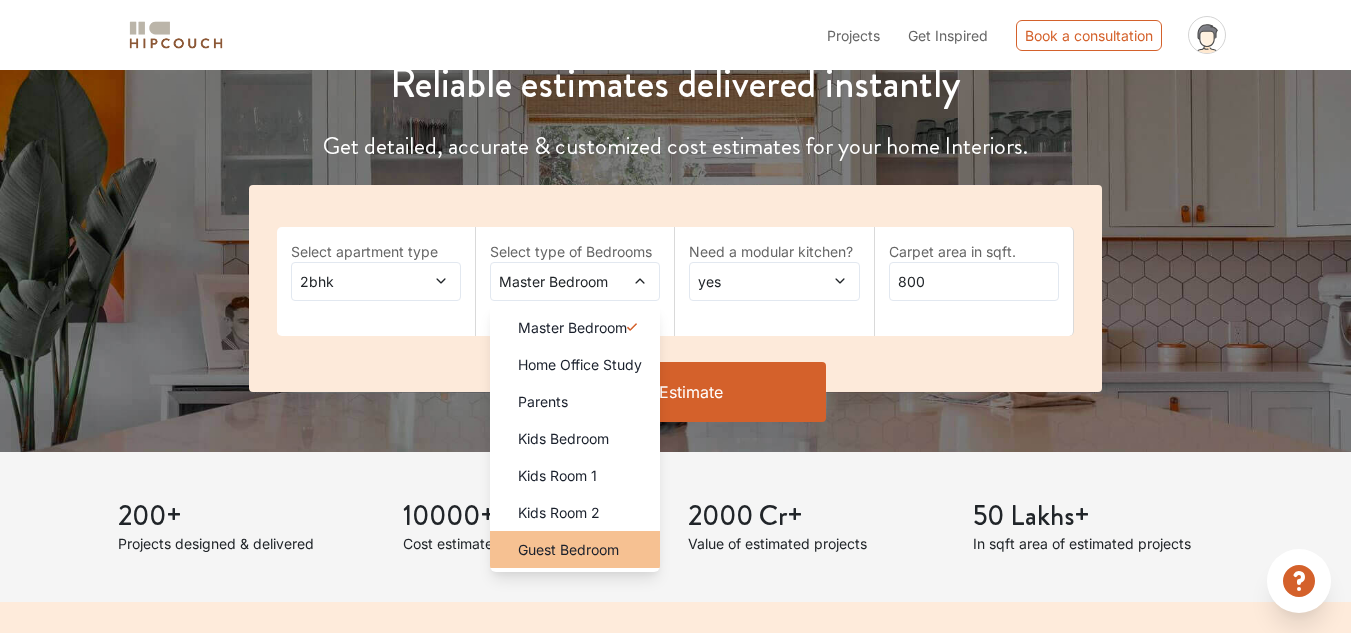 click on "Guest Bedroom" at bounding box center (568, 549) 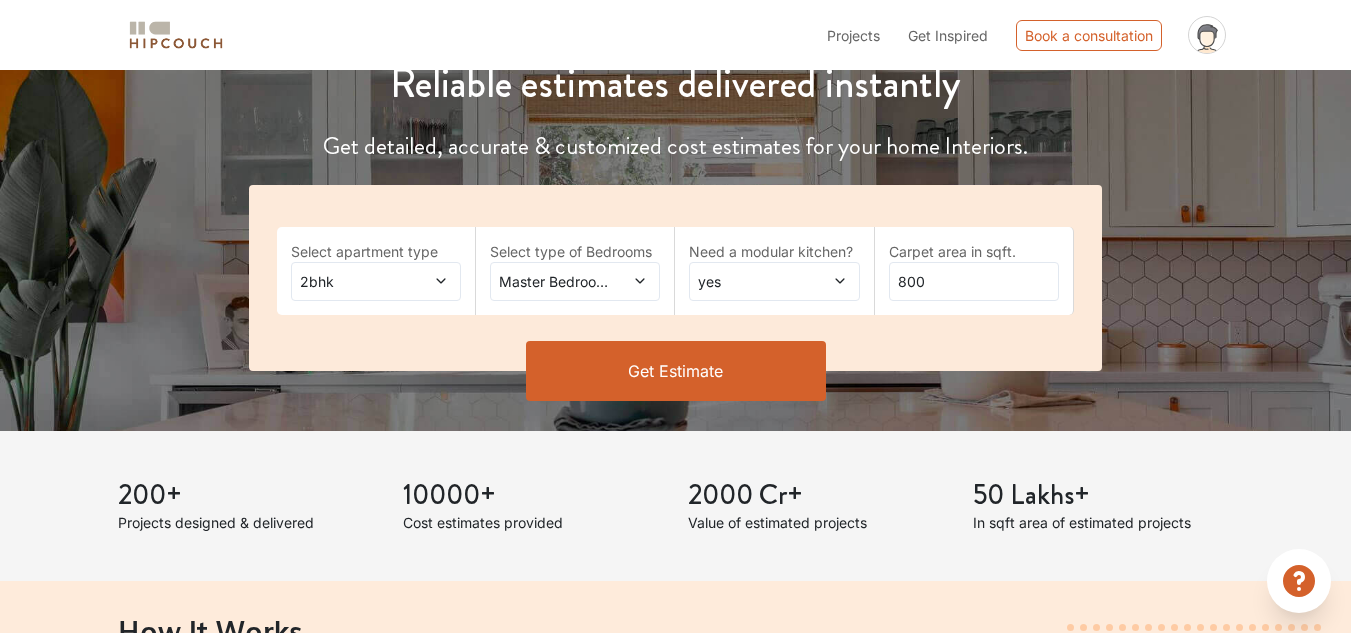 click on "Get Estimate" at bounding box center (676, 371) 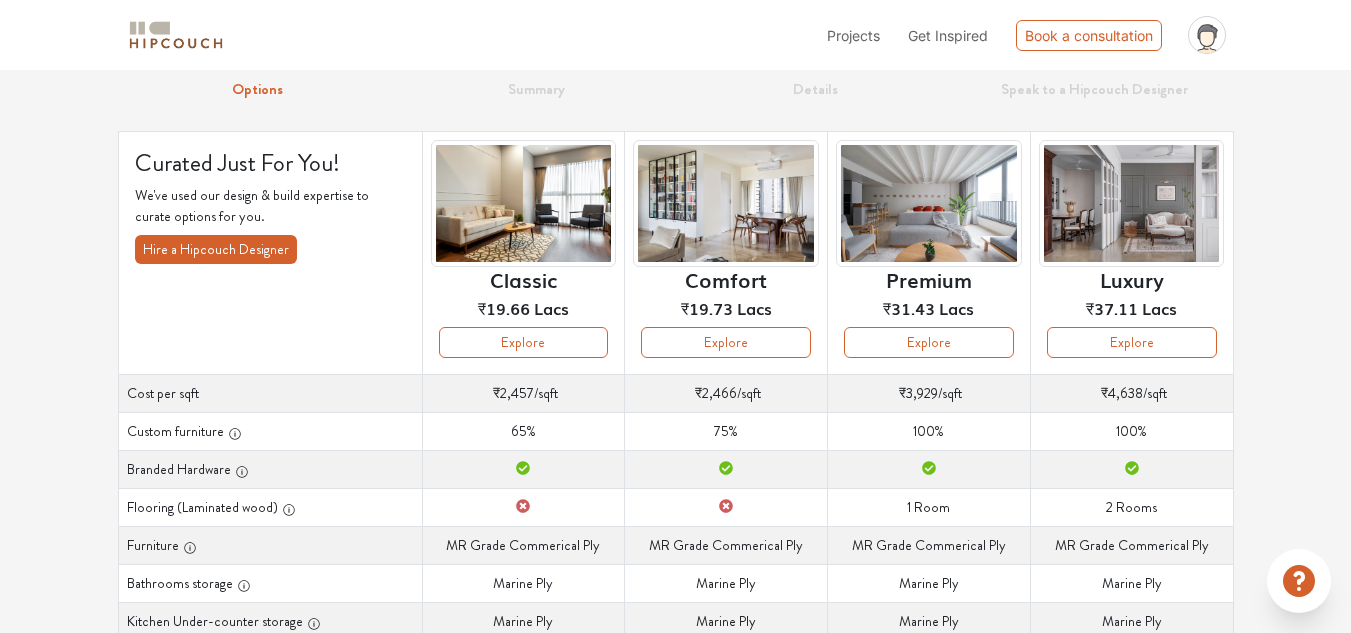 scroll, scrollTop: 83, scrollLeft: 0, axis: vertical 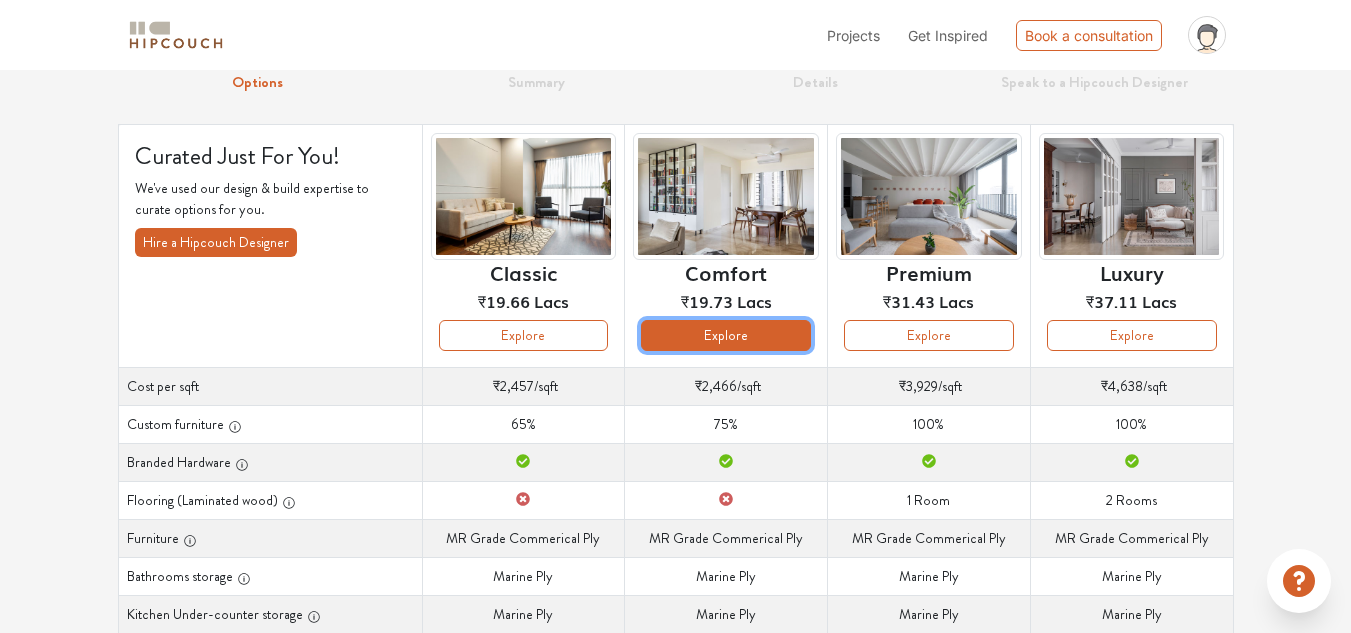 click on "Explore" at bounding box center [726, 335] 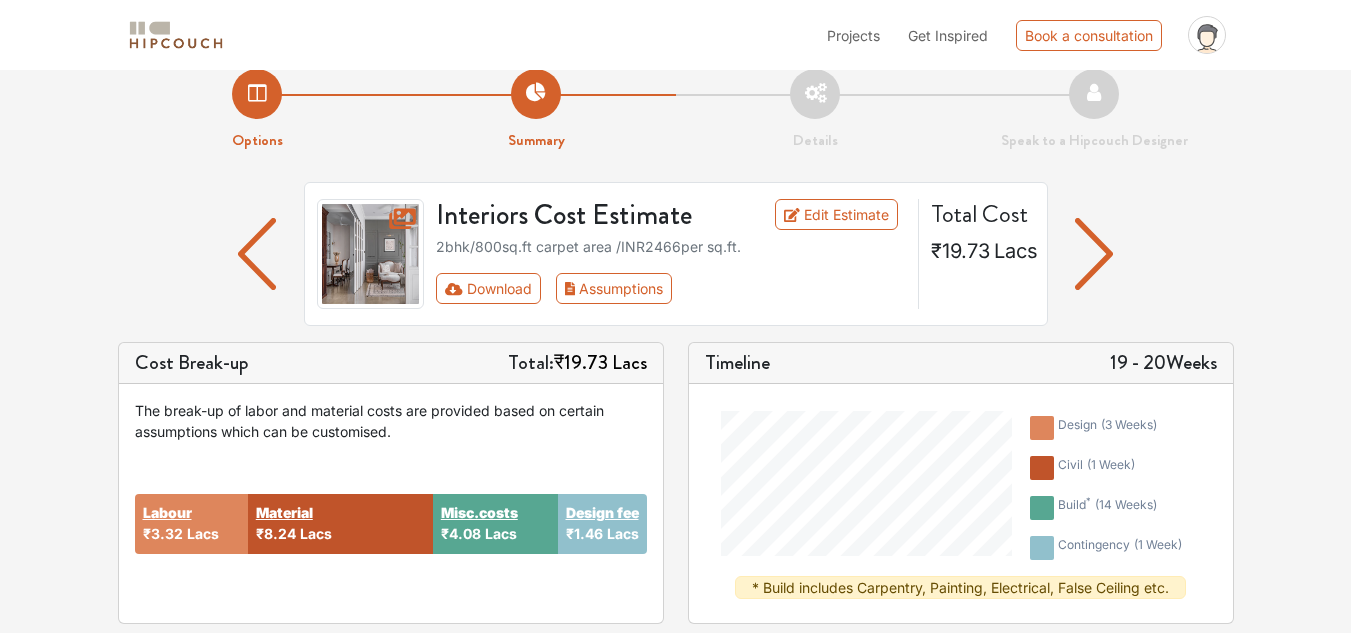 scroll, scrollTop: 0, scrollLeft: 0, axis: both 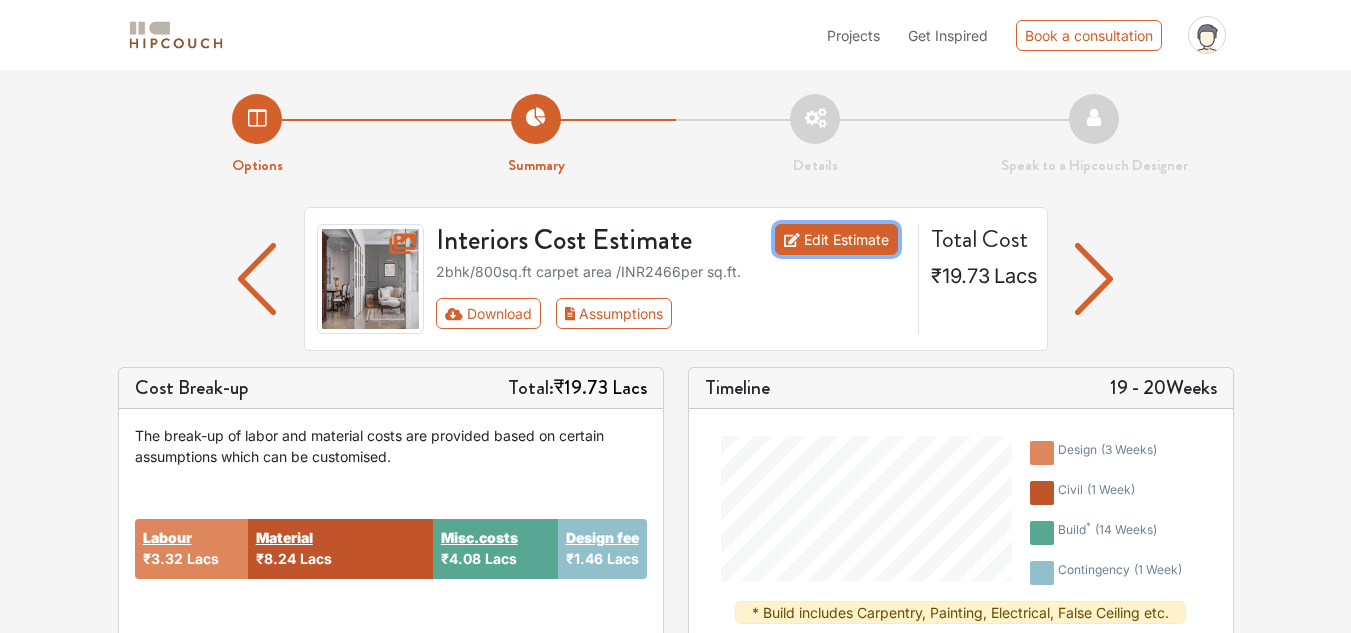 click on "Edit Estimate" at bounding box center (836, 239) 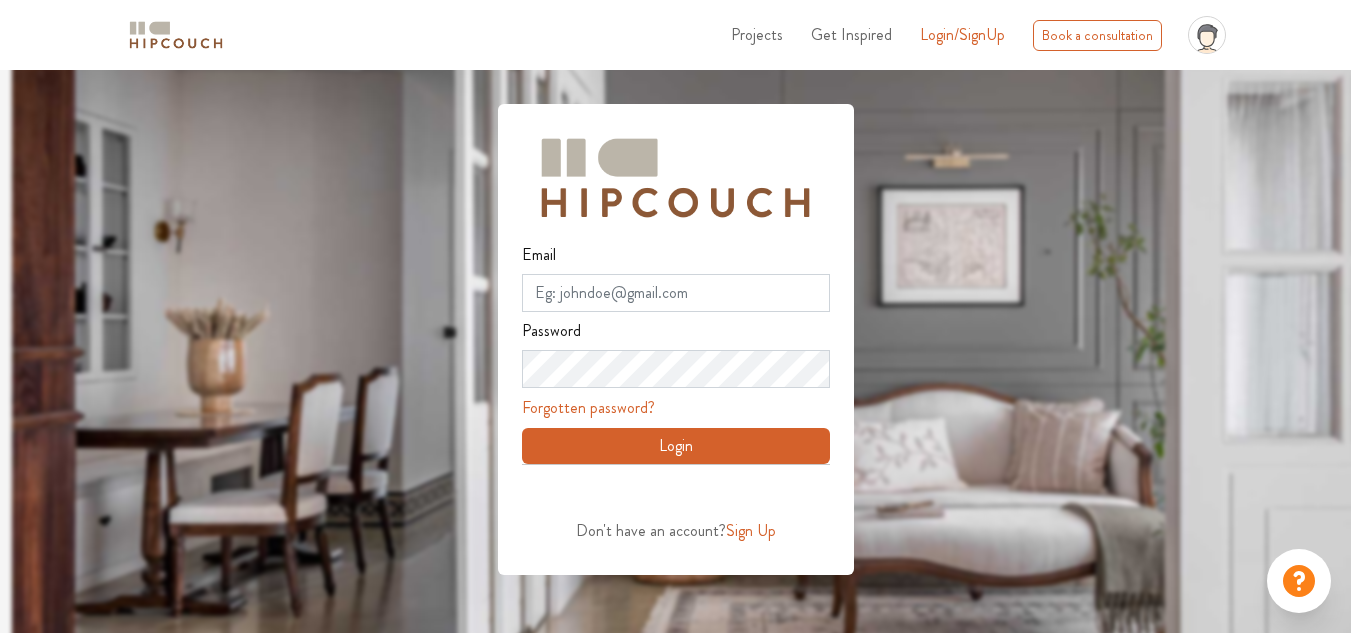 scroll, scrollTop: 70, scrollLeft: 0, axis: vertical 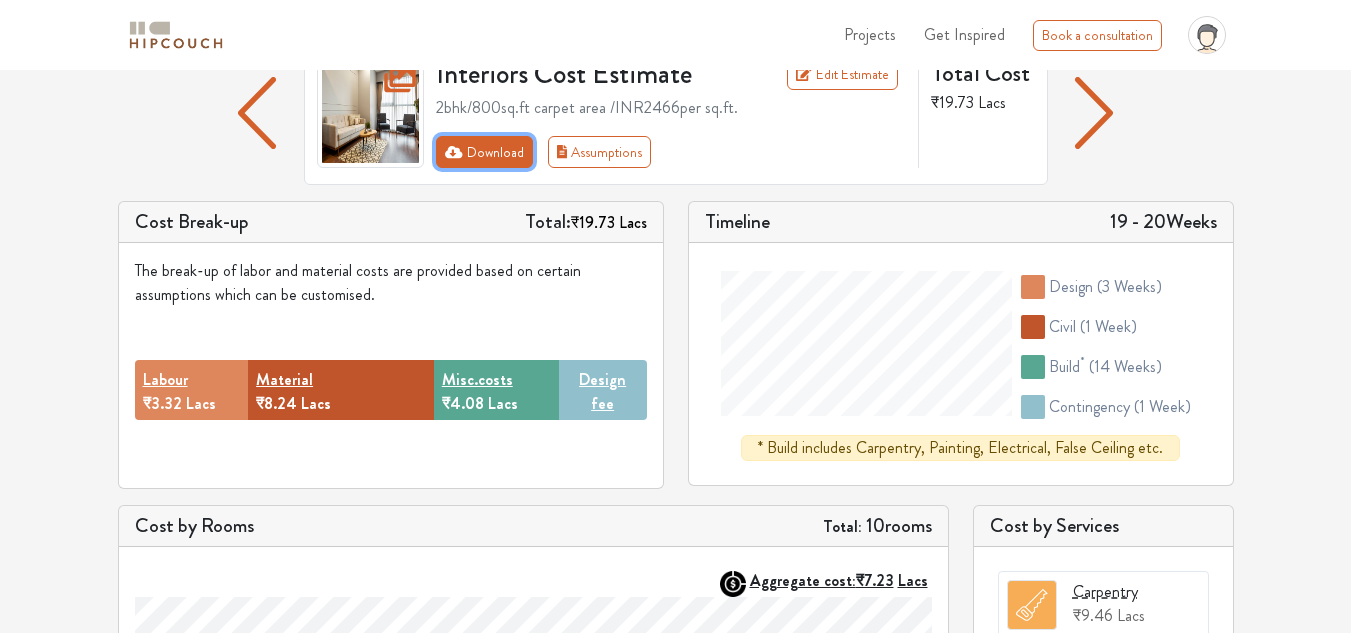 click on "Download" at bounding box center [484, 152] 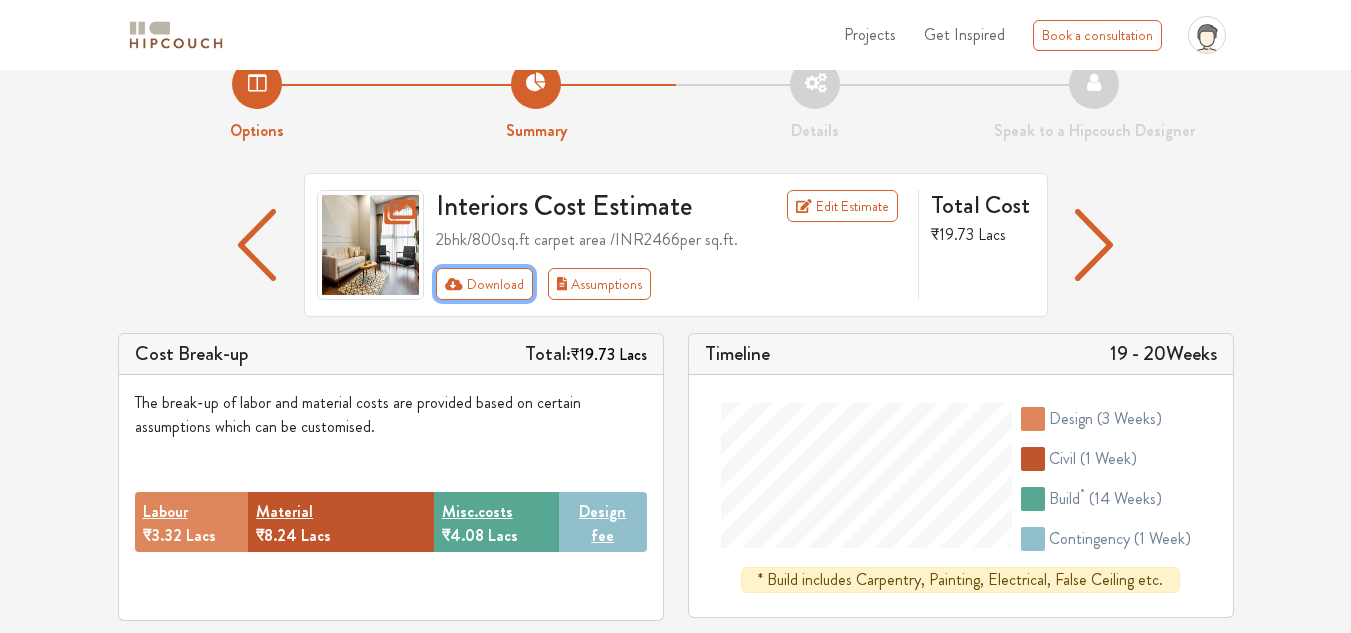 scroll, scrollTop: 0, scrollLeft: 0, axis: both 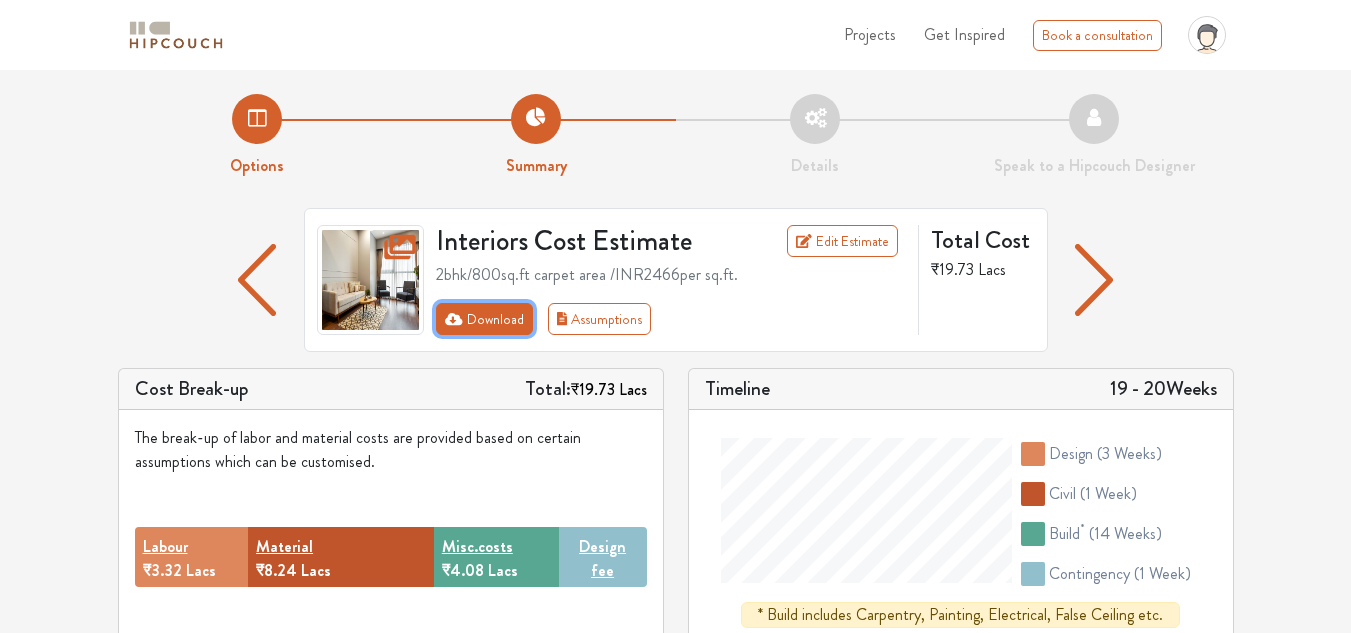 click on "Download" at bounding box center (484, 319) 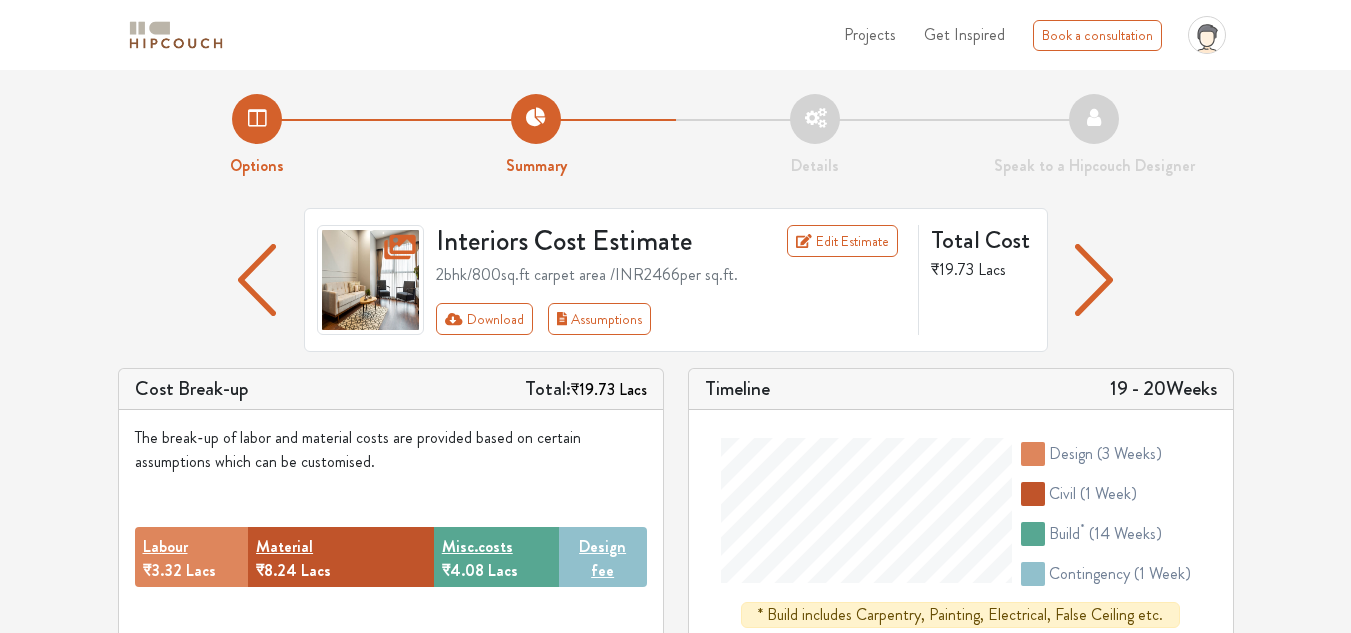 scroll, scrollTop: 4, scrollLeft: 0, axis: vertical 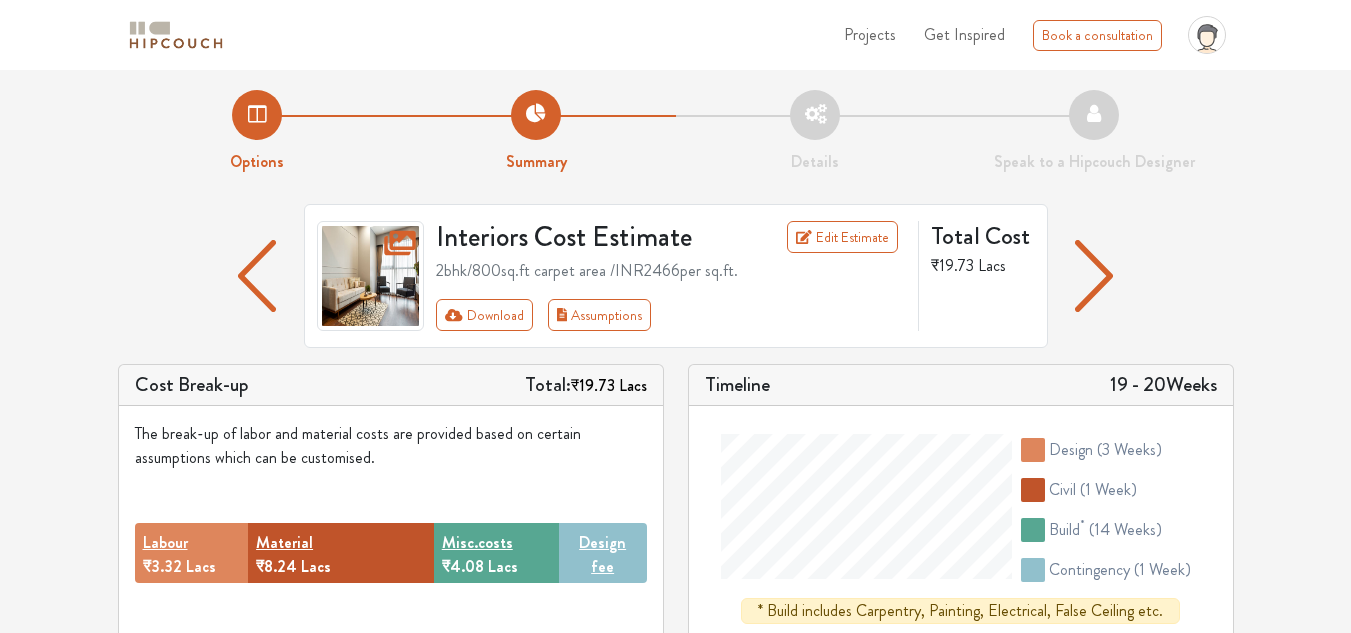 click on "Projects" at bounding box center [870, 34] 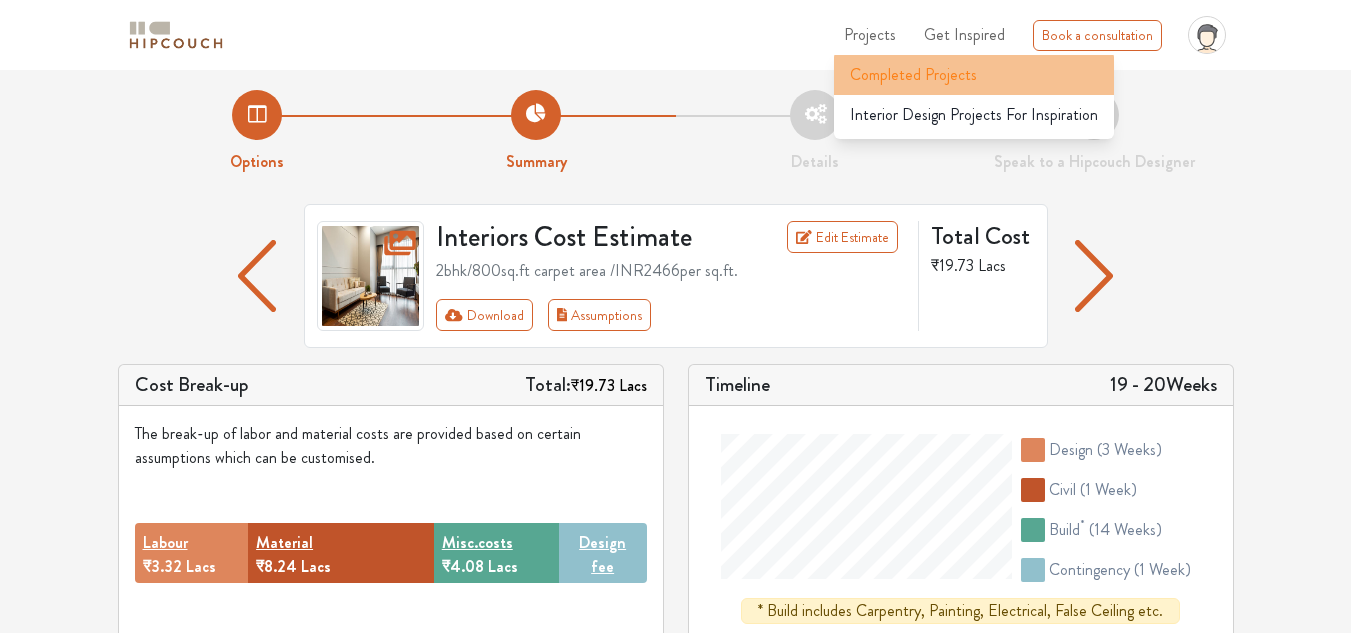 click on "Completed Projects" at bounding box center [913, 75] 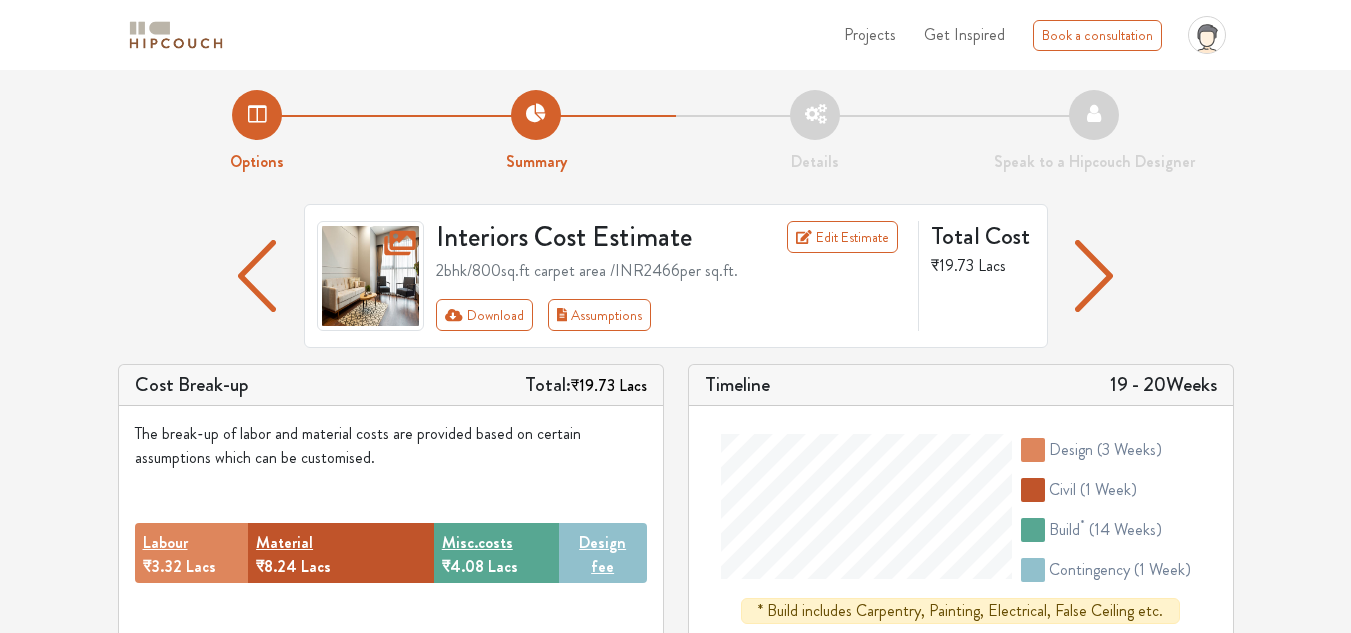 click on "Get Inspired" at bounding box center (964, 34) 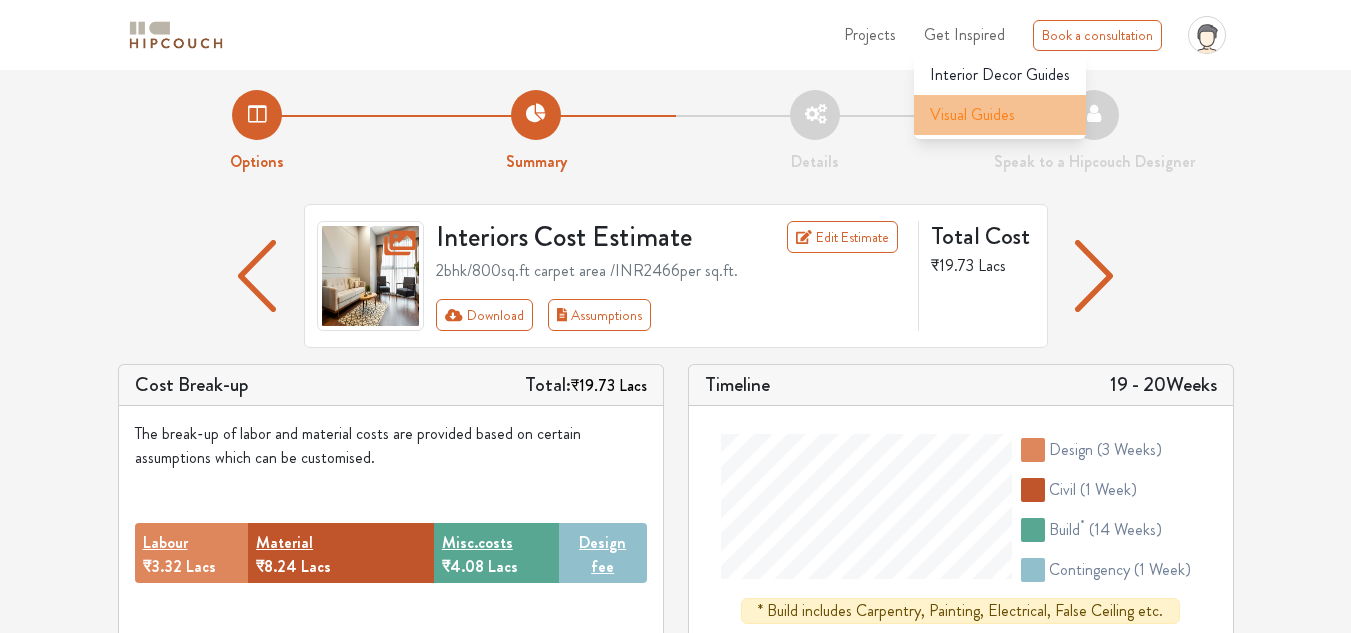 click on "Visual Guides" at bounding box center (972, 115) 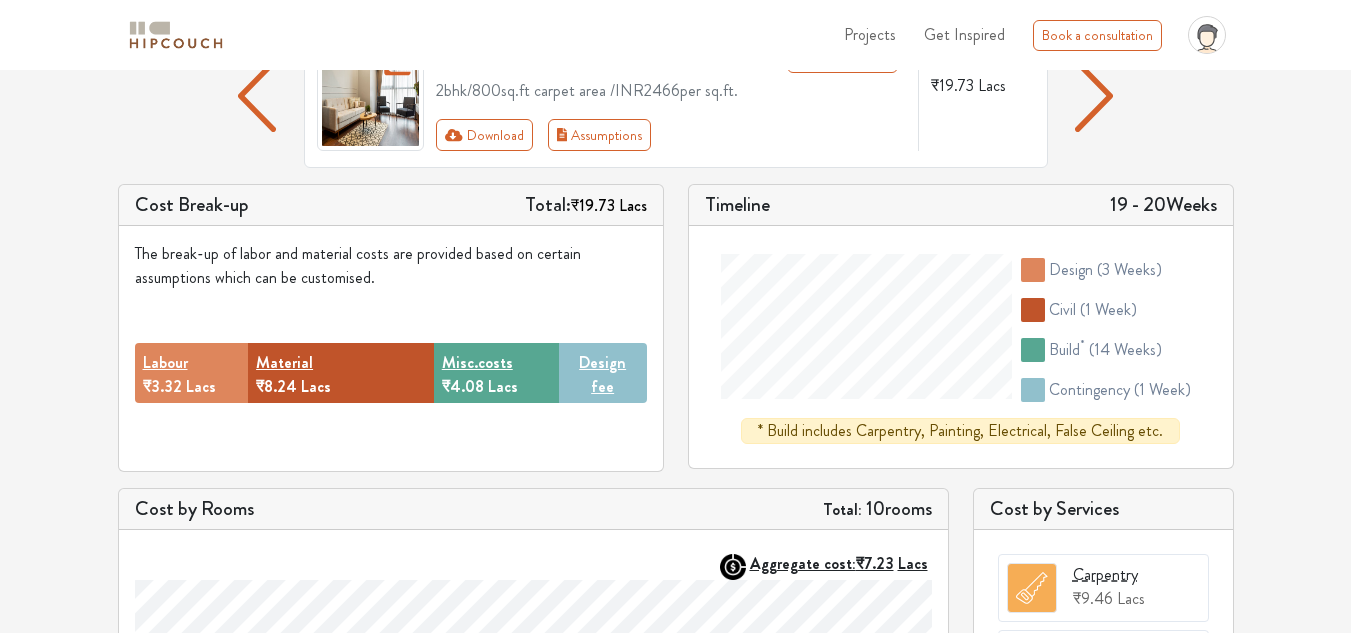 scroll, scrollTop: 171, scrollLeft: 0, axis: vertical 